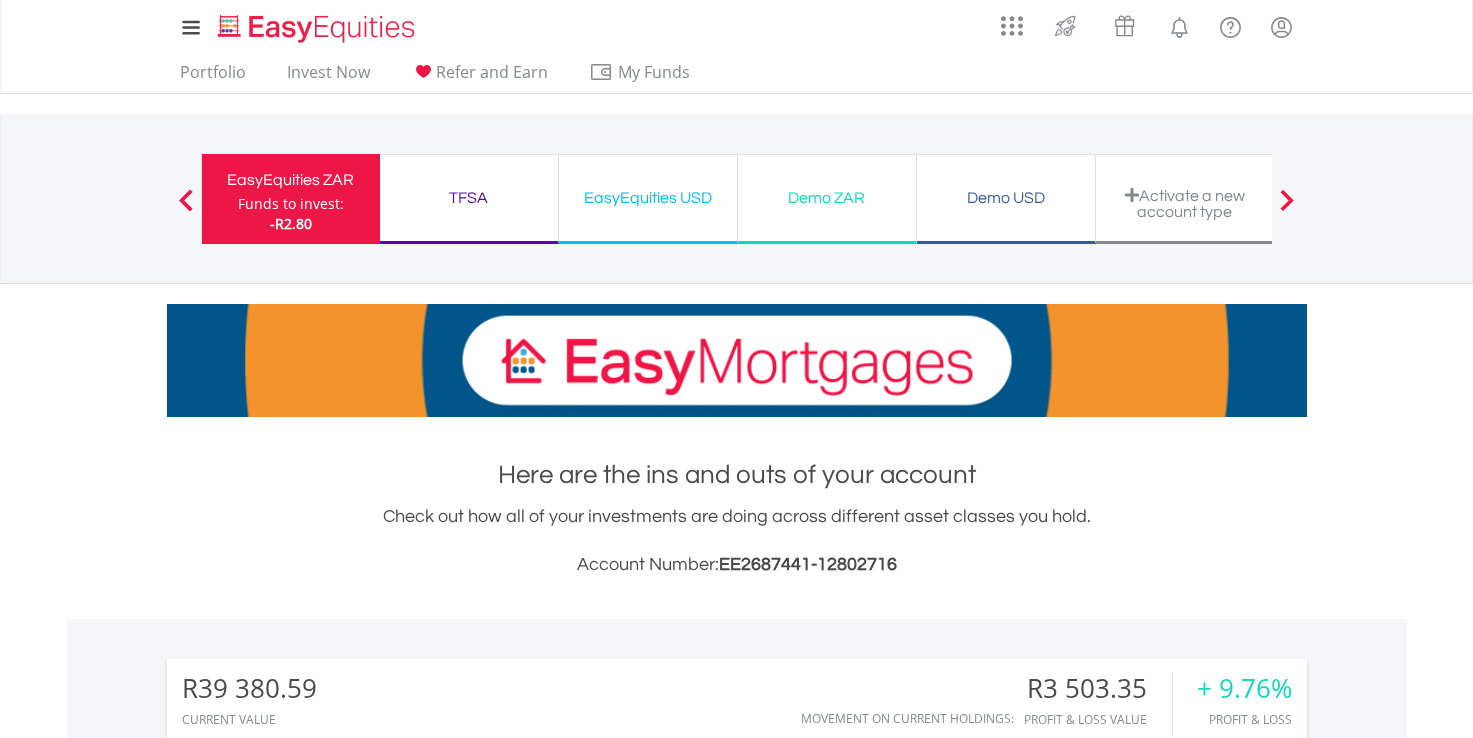 scroll, scrollTop: 0, scrollLeft: 0, axis: both 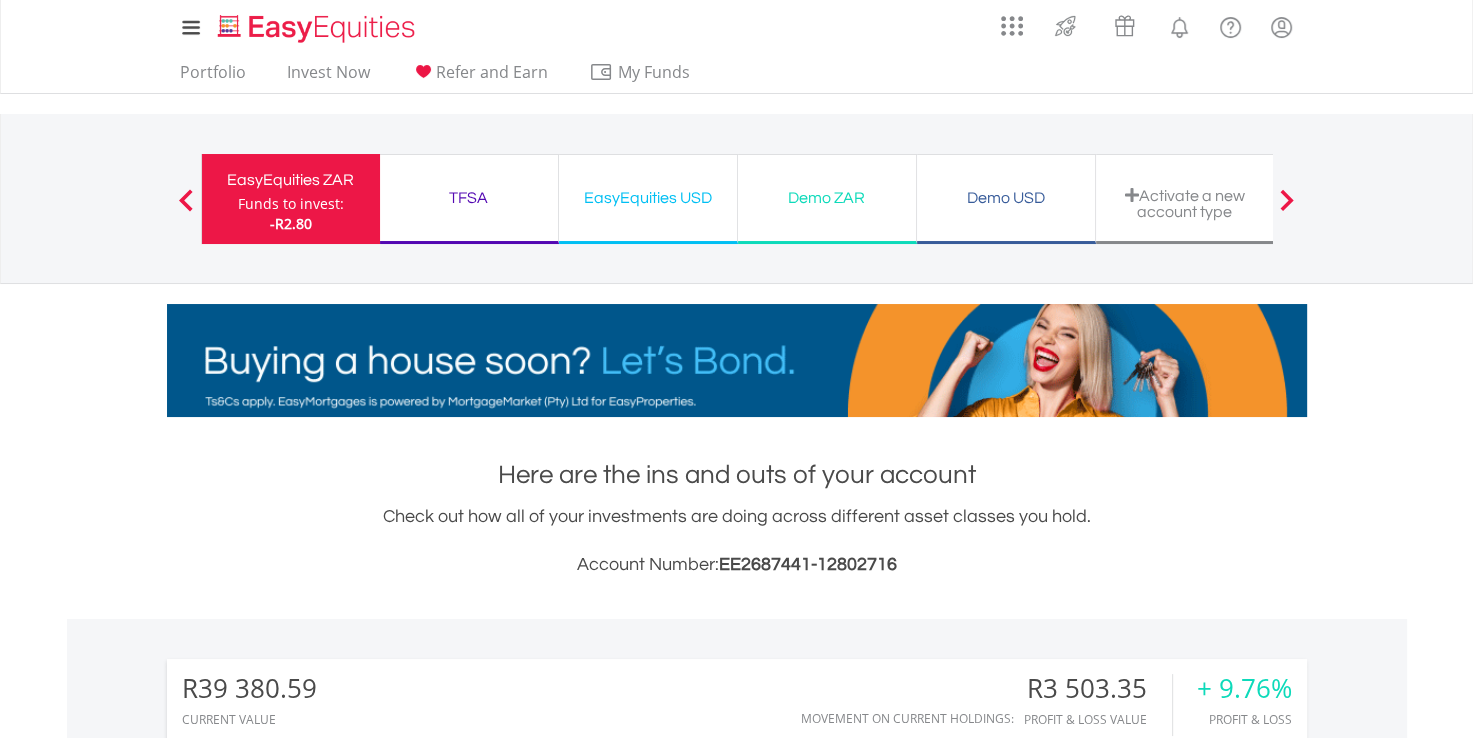 click on "TFSA" at bounding box center [469, 198] 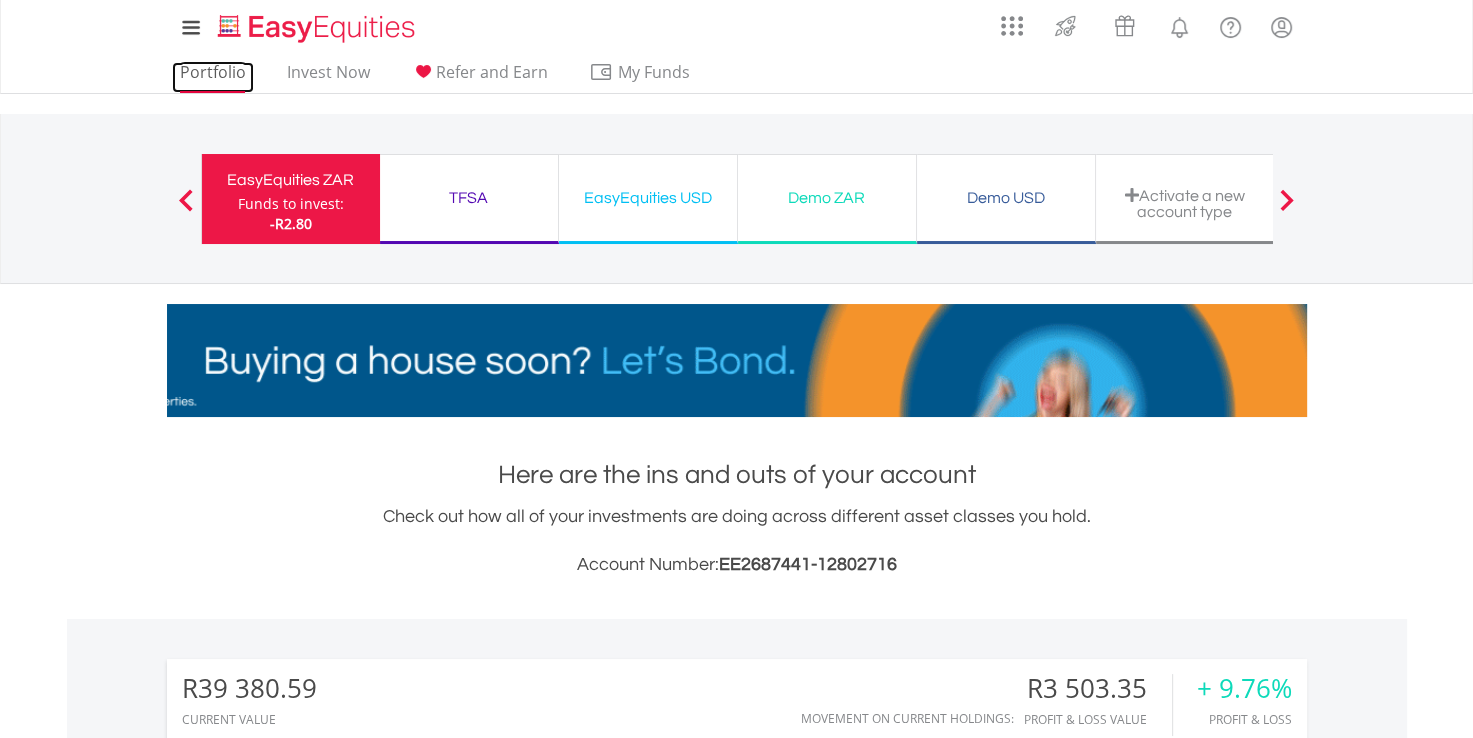 click on "Portfolio" at bounding box center (213, 77) 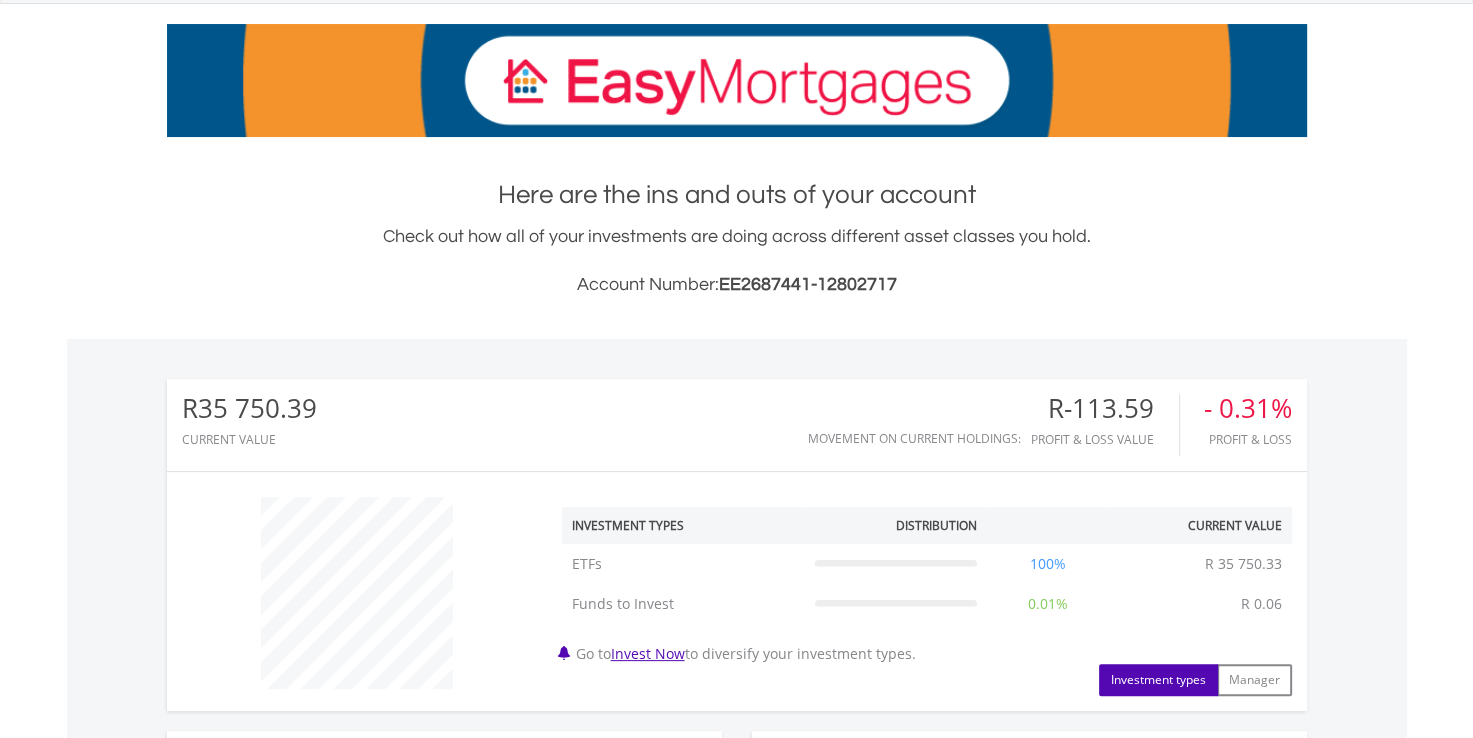 scroll, scrollTop: 400, scrollLeft: 0, axis: vertical 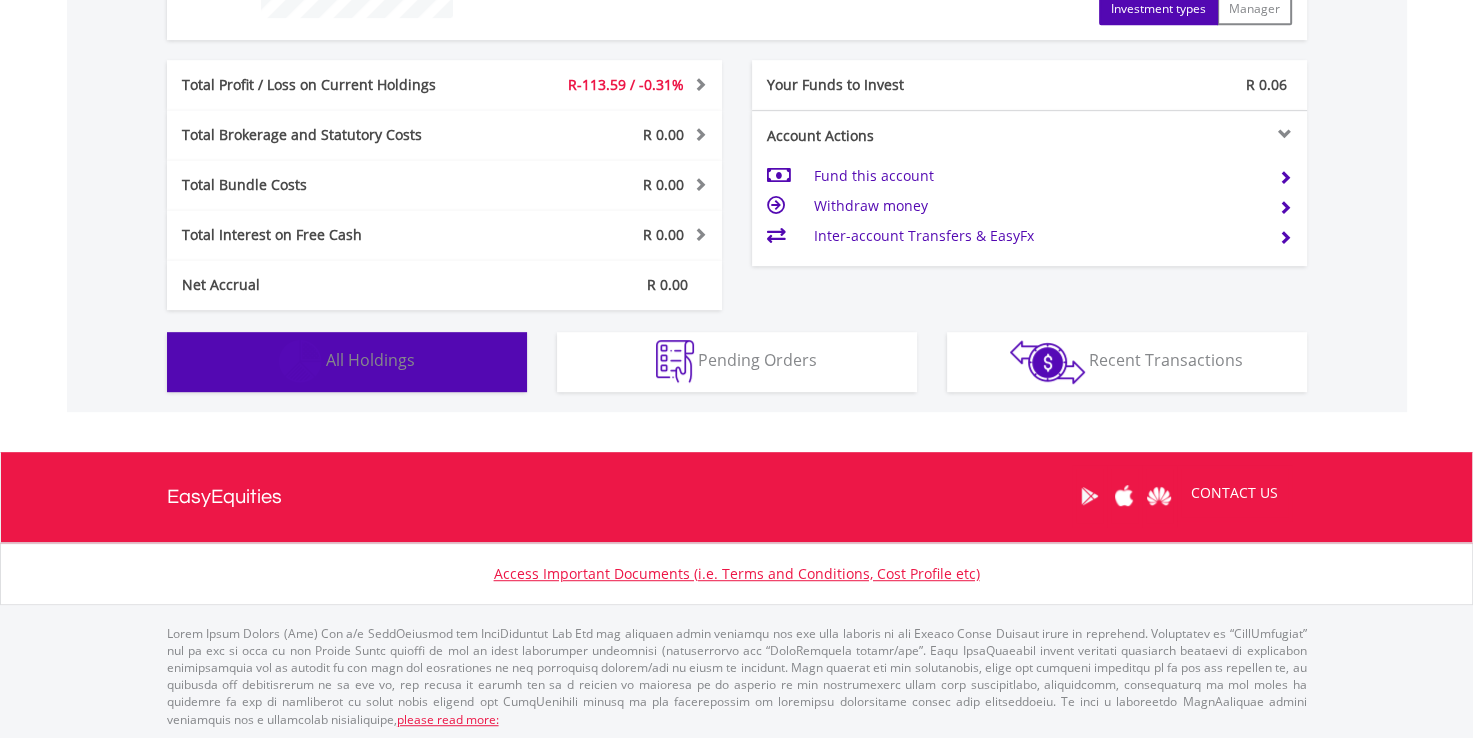 click on "Holdings
All Holdings" at bounding box center (347, 362) 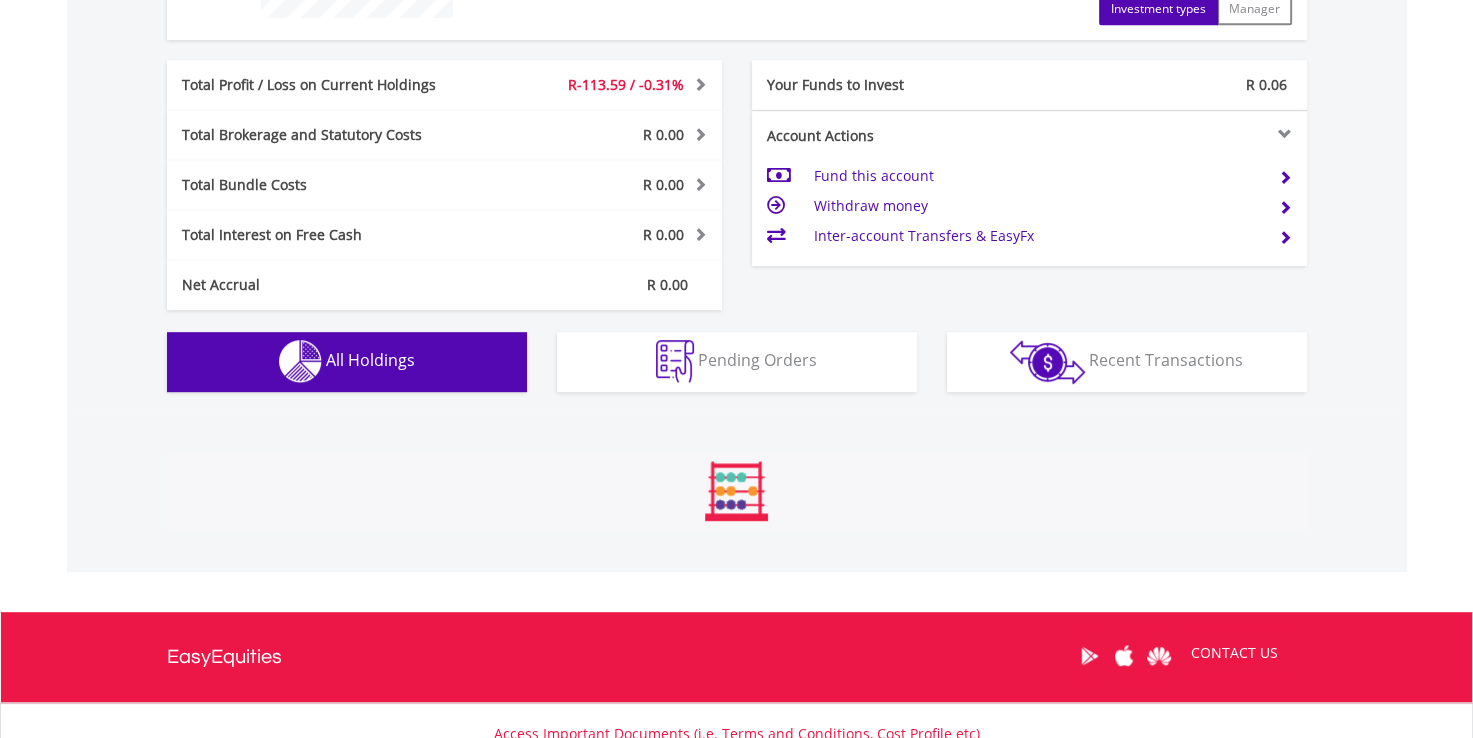 scroll, scrollTop: 1233, scrollLeft: 0, axis: vertical 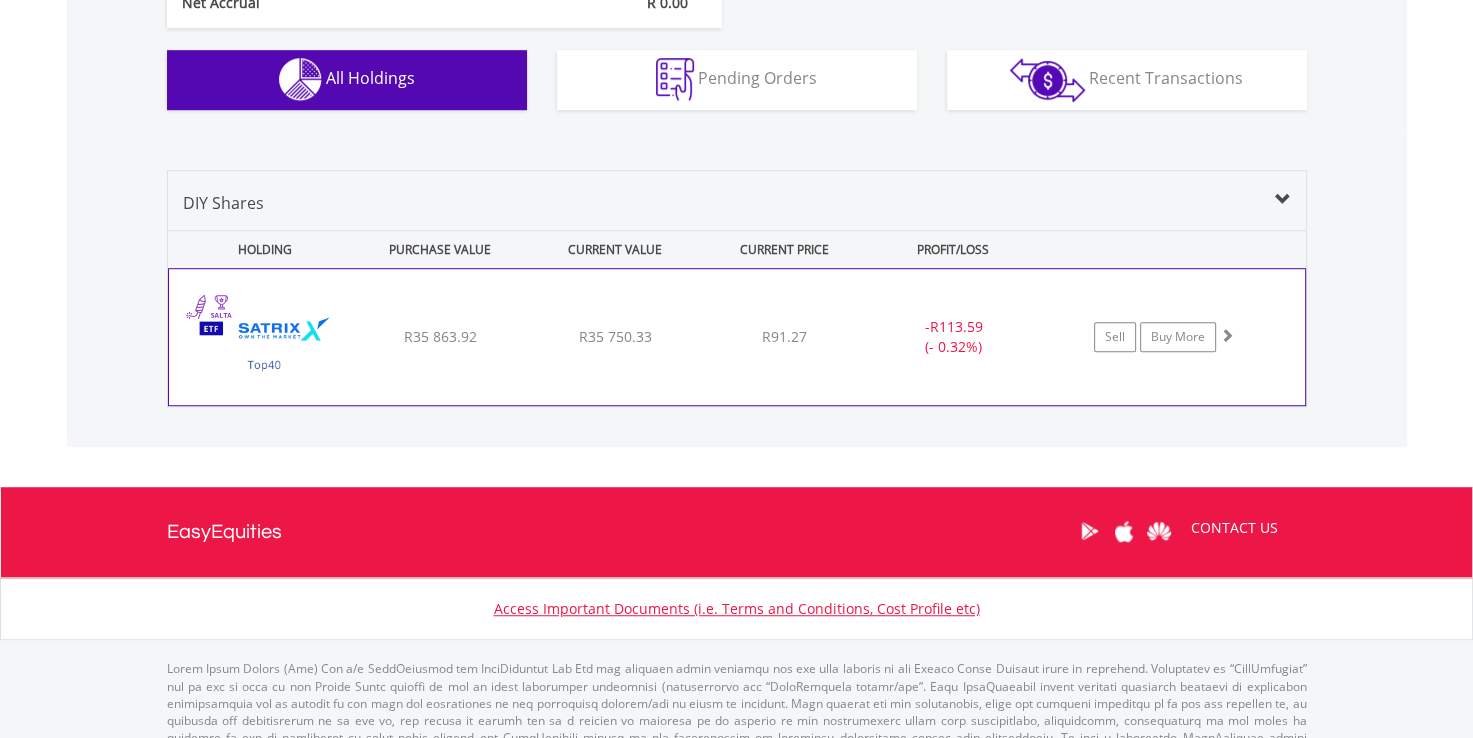 click on "﻿
Satrix 40 ETF
R35 863.92
R35 750.33
R91.27
-  R113.59 (- 0.32%)
Sell
Buy More" at bounding box center [737, 337] 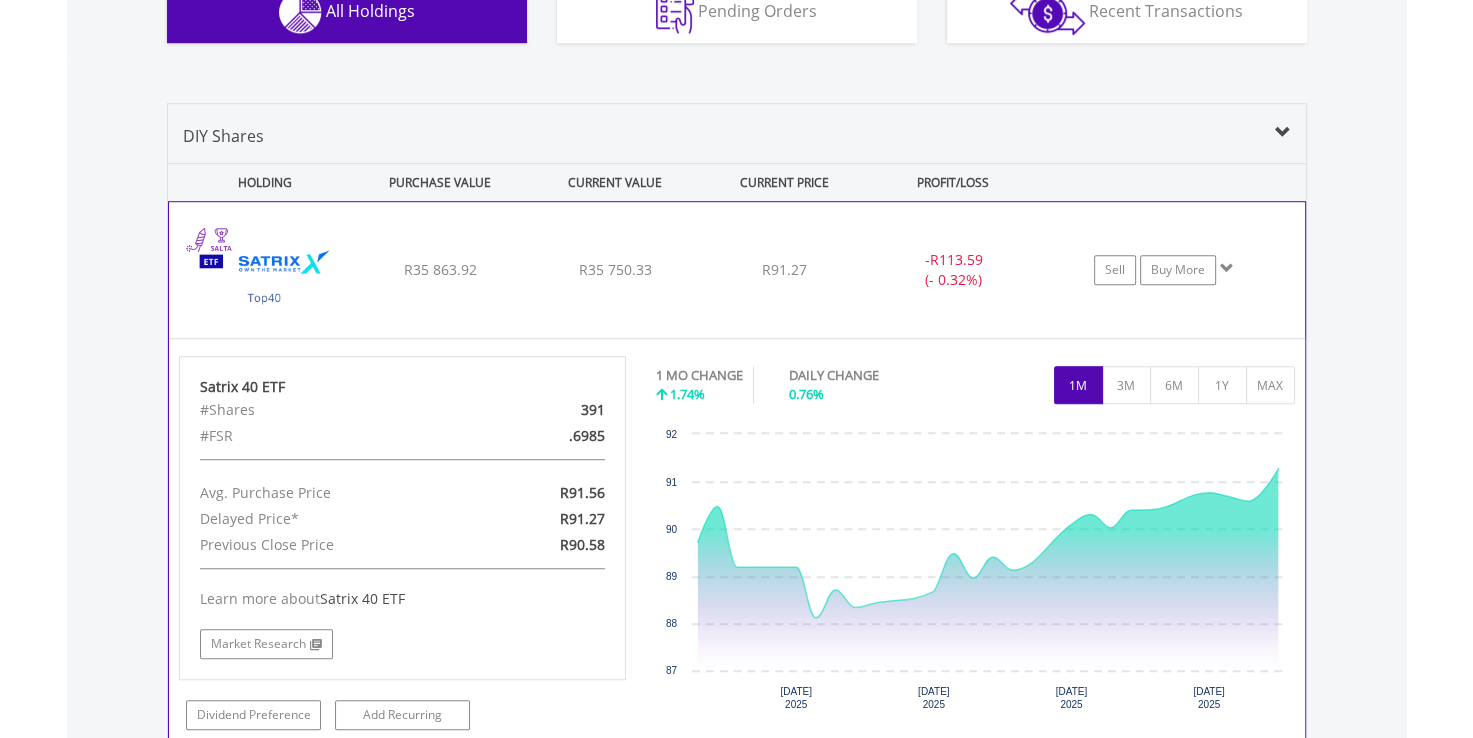 scroll, scrollTop: 1333, scrollLeft: 0, axis: vertical 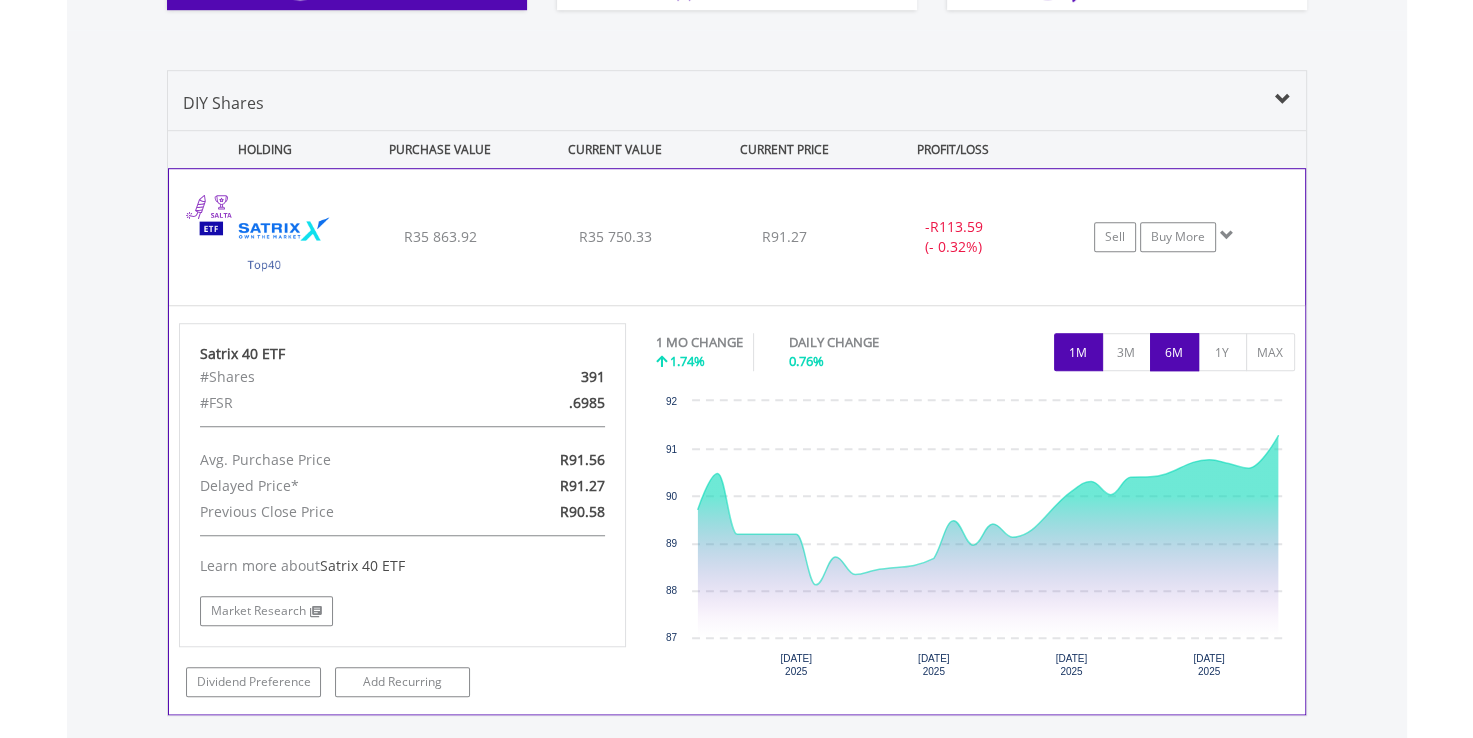 click on "6M" at bounding box center [1174, 352] 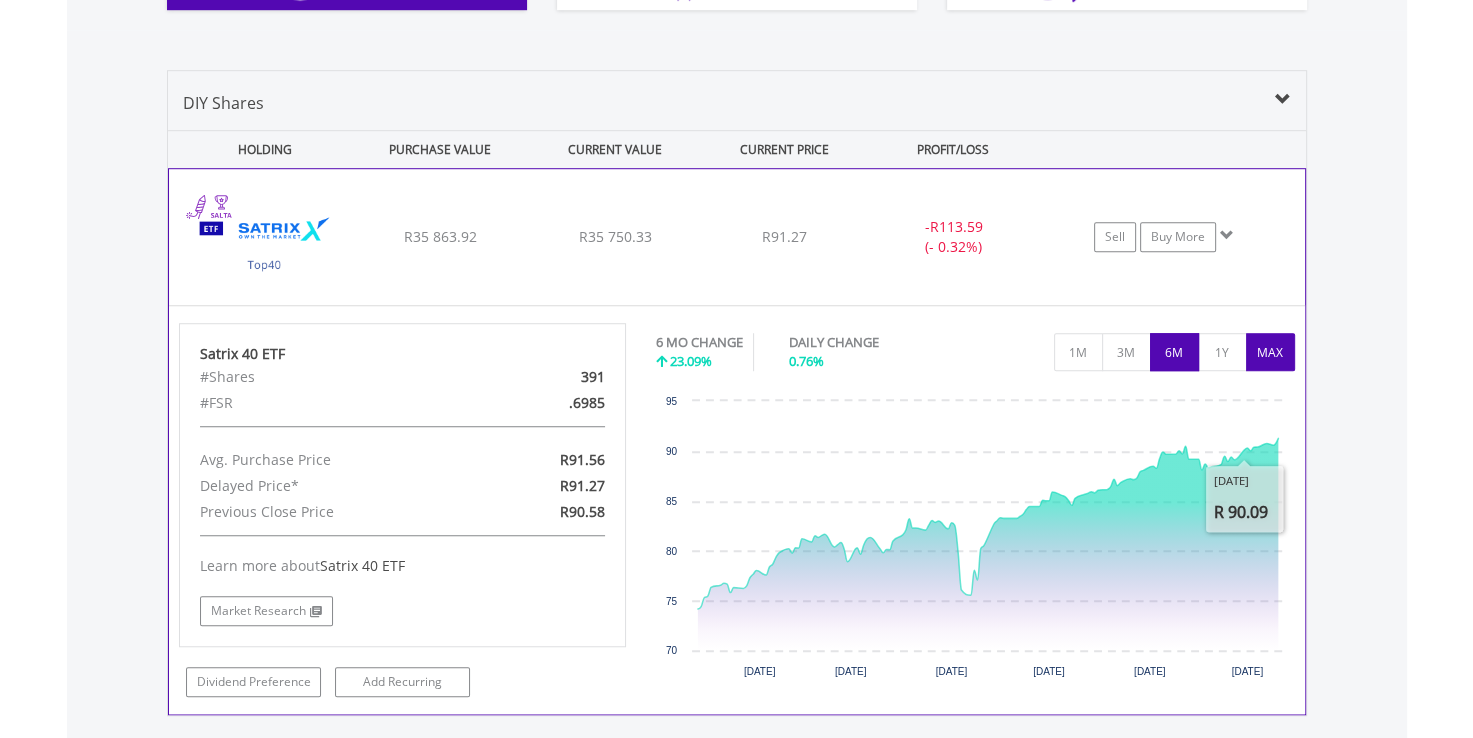 click on "MAX" at bounding box center (1270, 352) 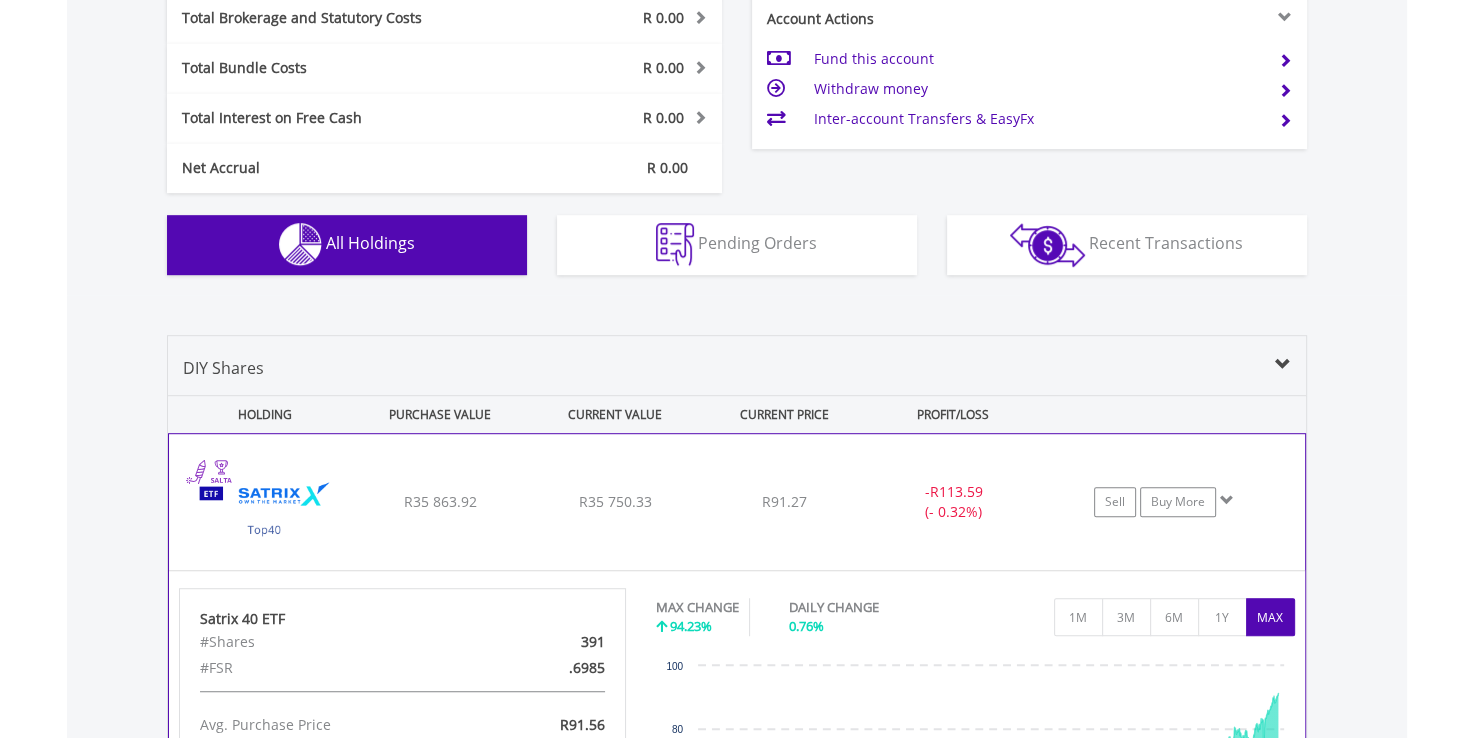 scroll, scrollTop: 1033, scrollLeft: 0, axis: vertical 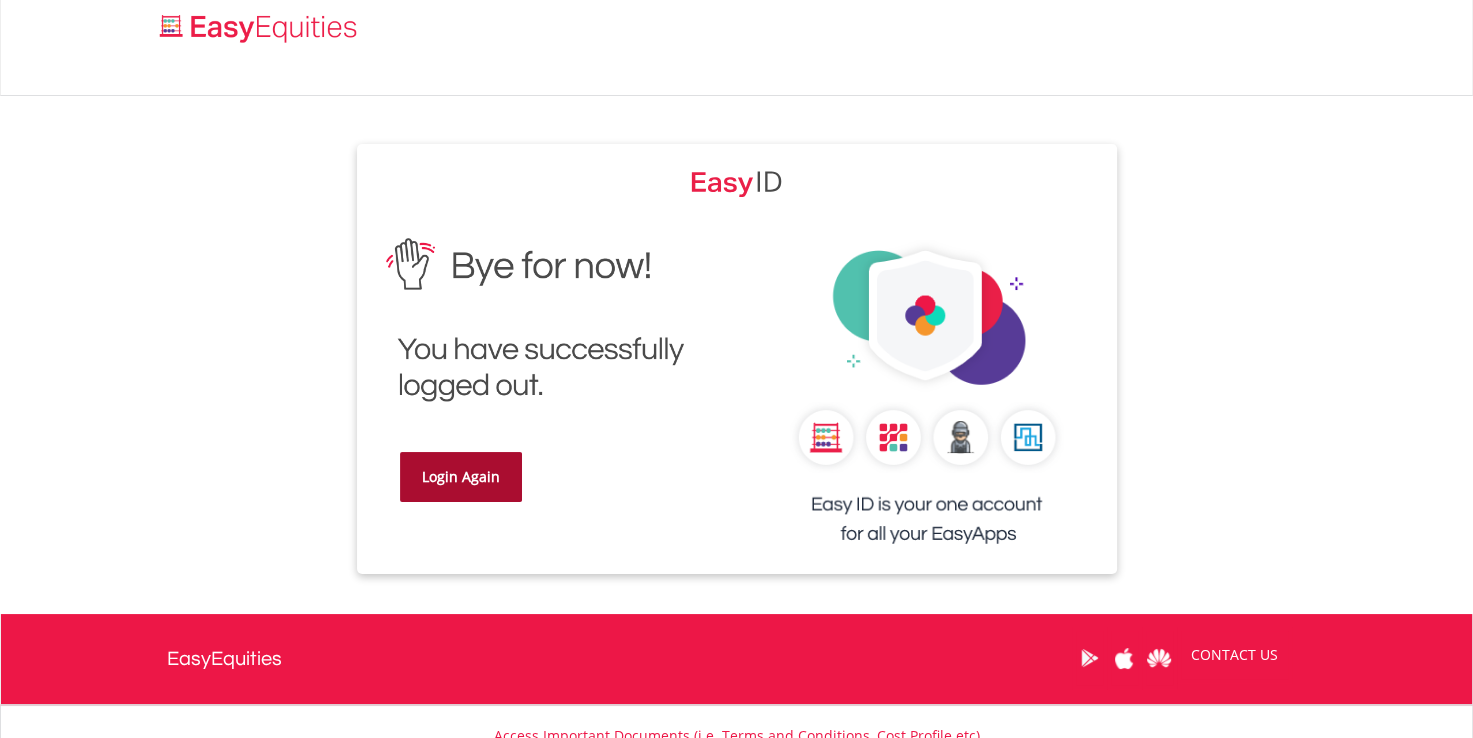 click on "Login Again" at bounding box center [461, 477] 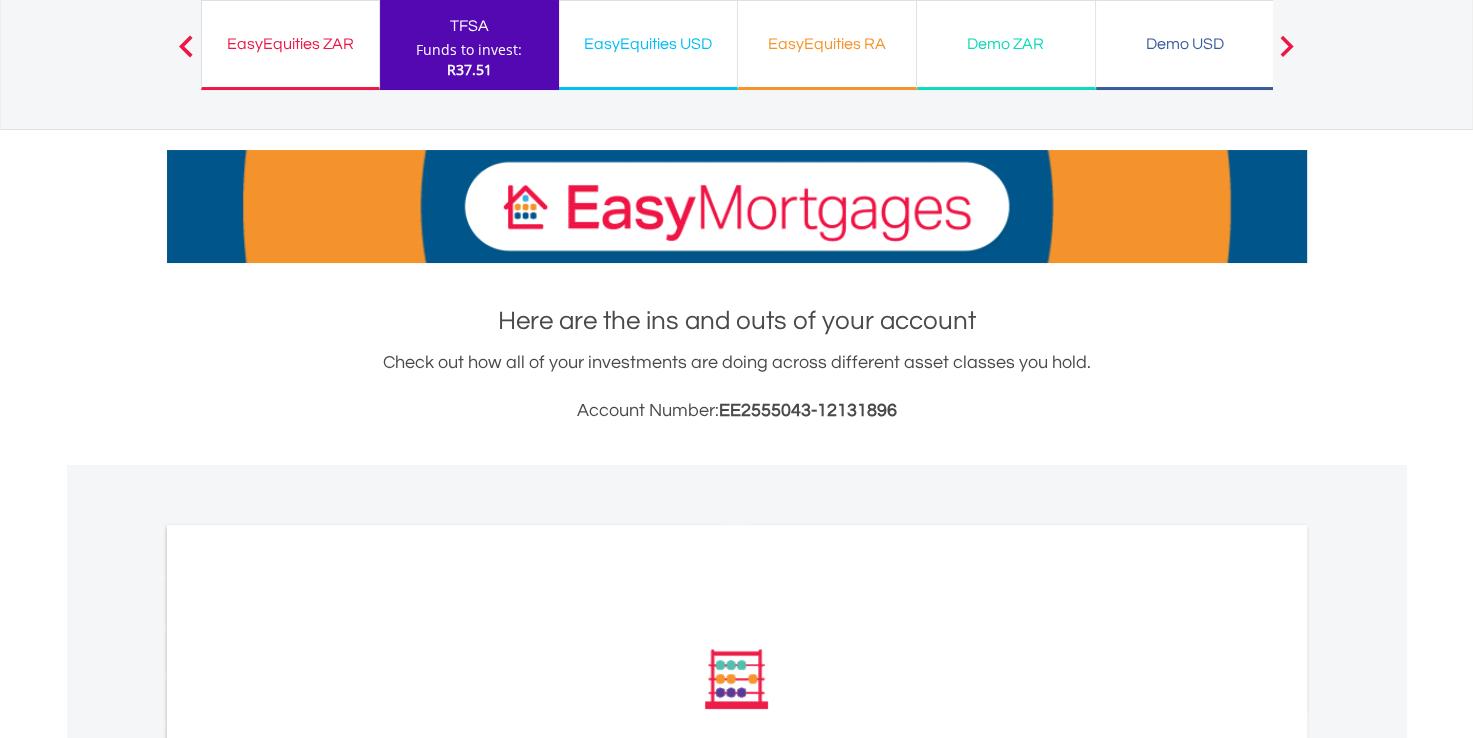 scroll, scrollTop: 300, scrollLeft: 0, axis: vertical 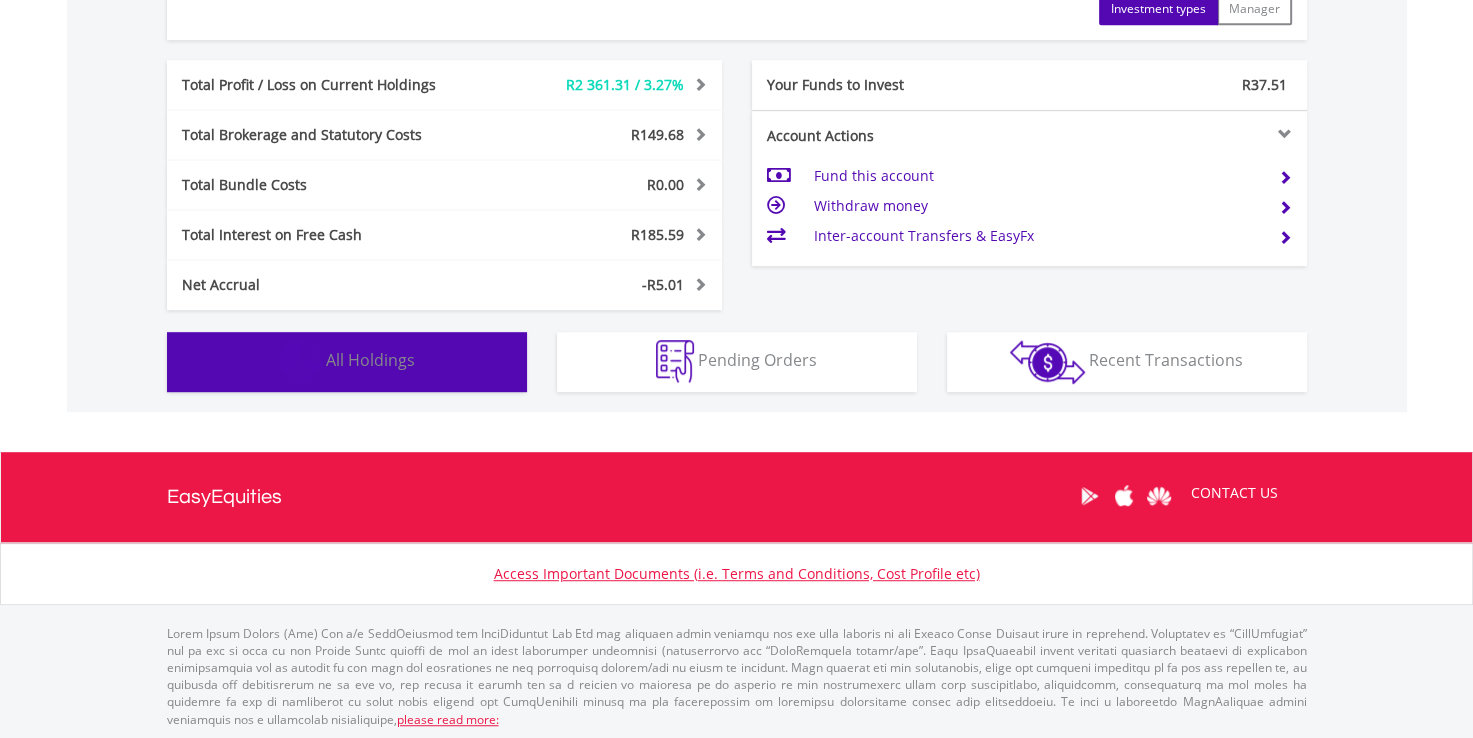 click on "Holdings
All Holdings" at bounding box center (347, 362) 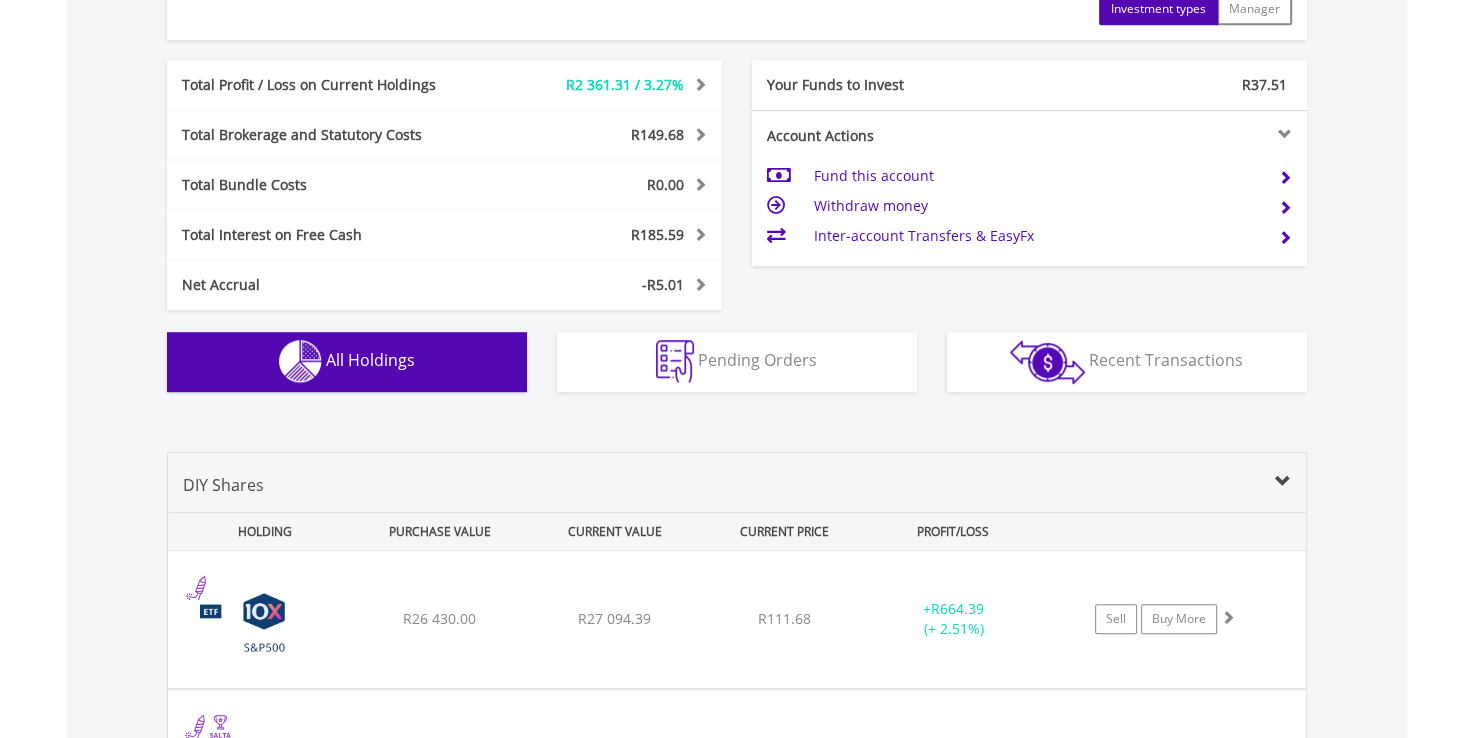 scroll, scrollTop: 1521, scrollLeft: 0, axis: vertical 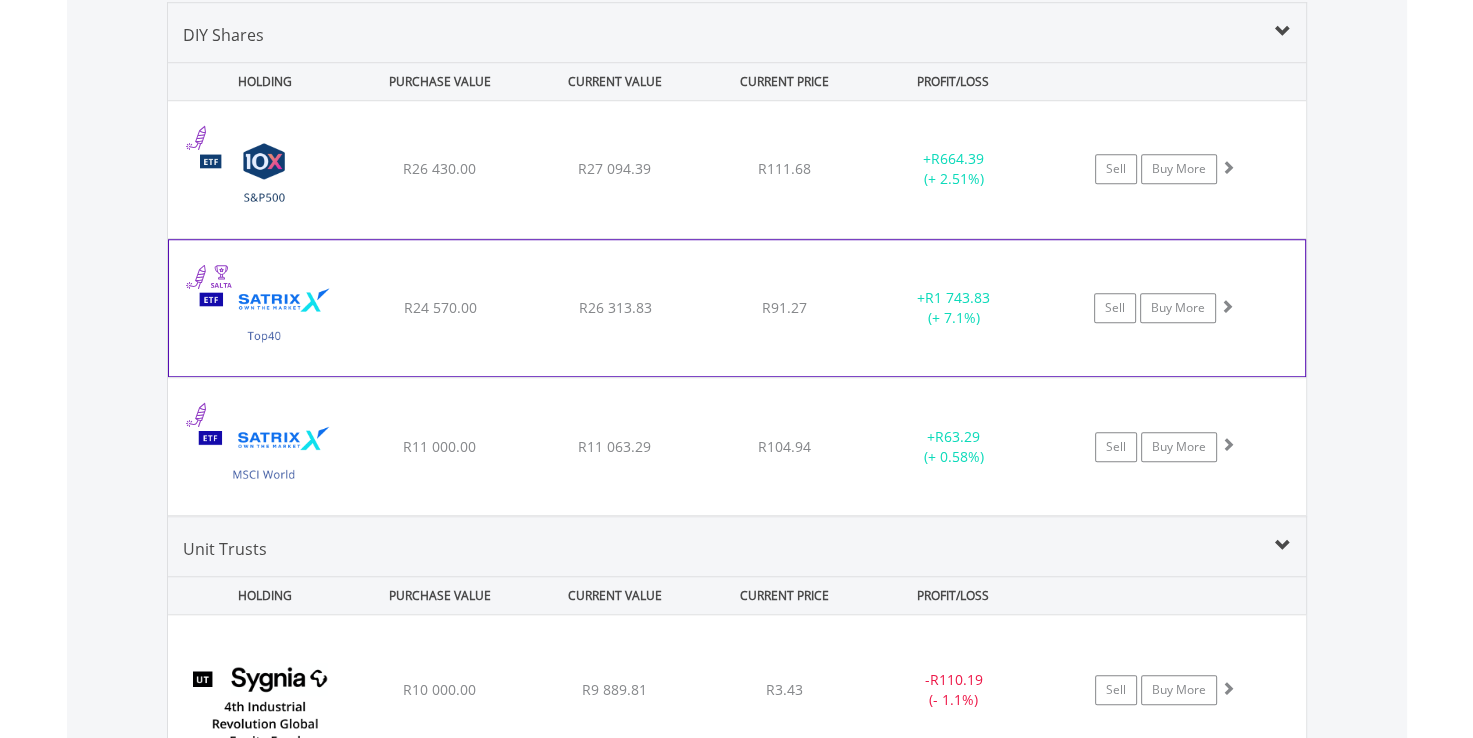click on "﻿
Satrix 40 ETF
R24 570.00
R26 313.83
R91.27
+  R1 743.83 (+ 7.1%)
Sell
Buy More" at bounding box center [737, 169] 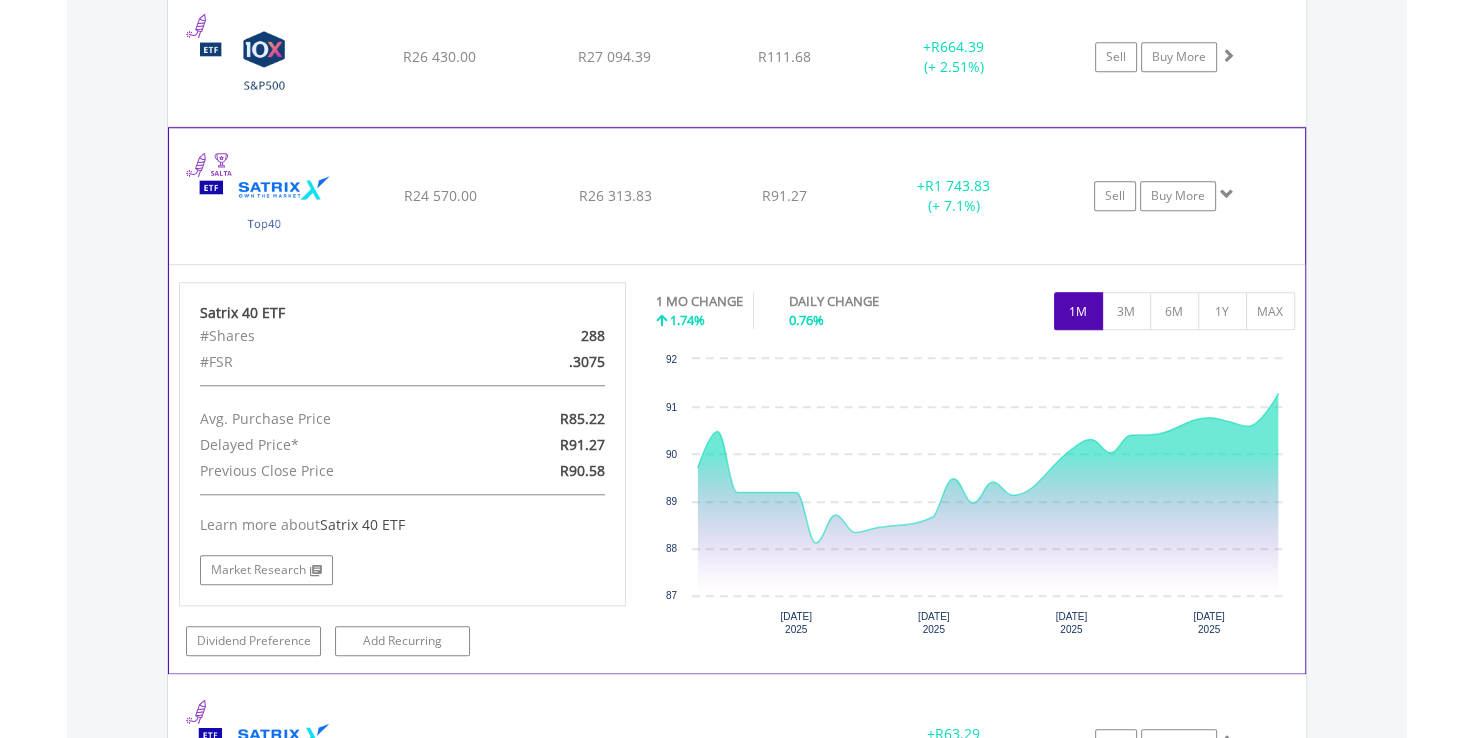 scroll, scrollTop: 1521, scrollLeft: 0, axis: vertical 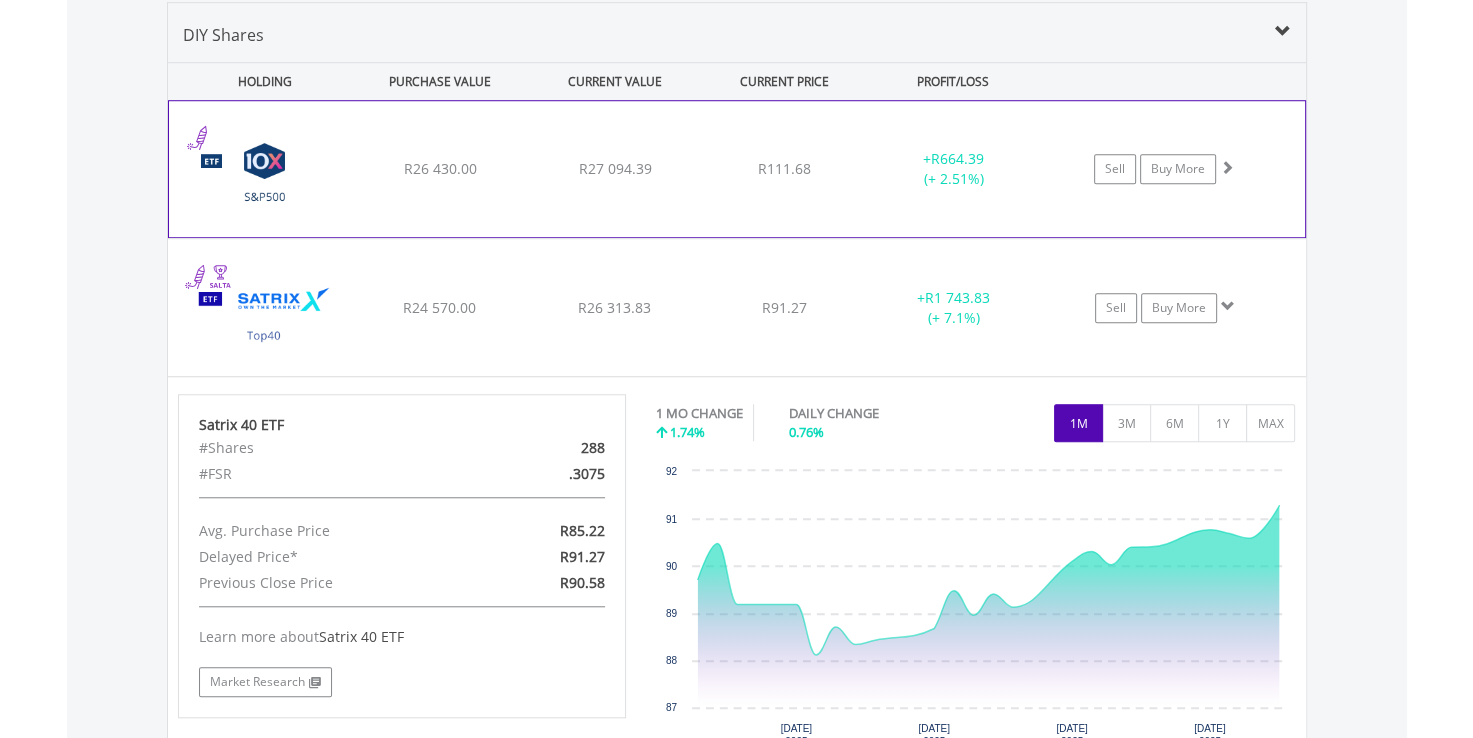 click on "R26 430.00" at bounding box center (440, 169) 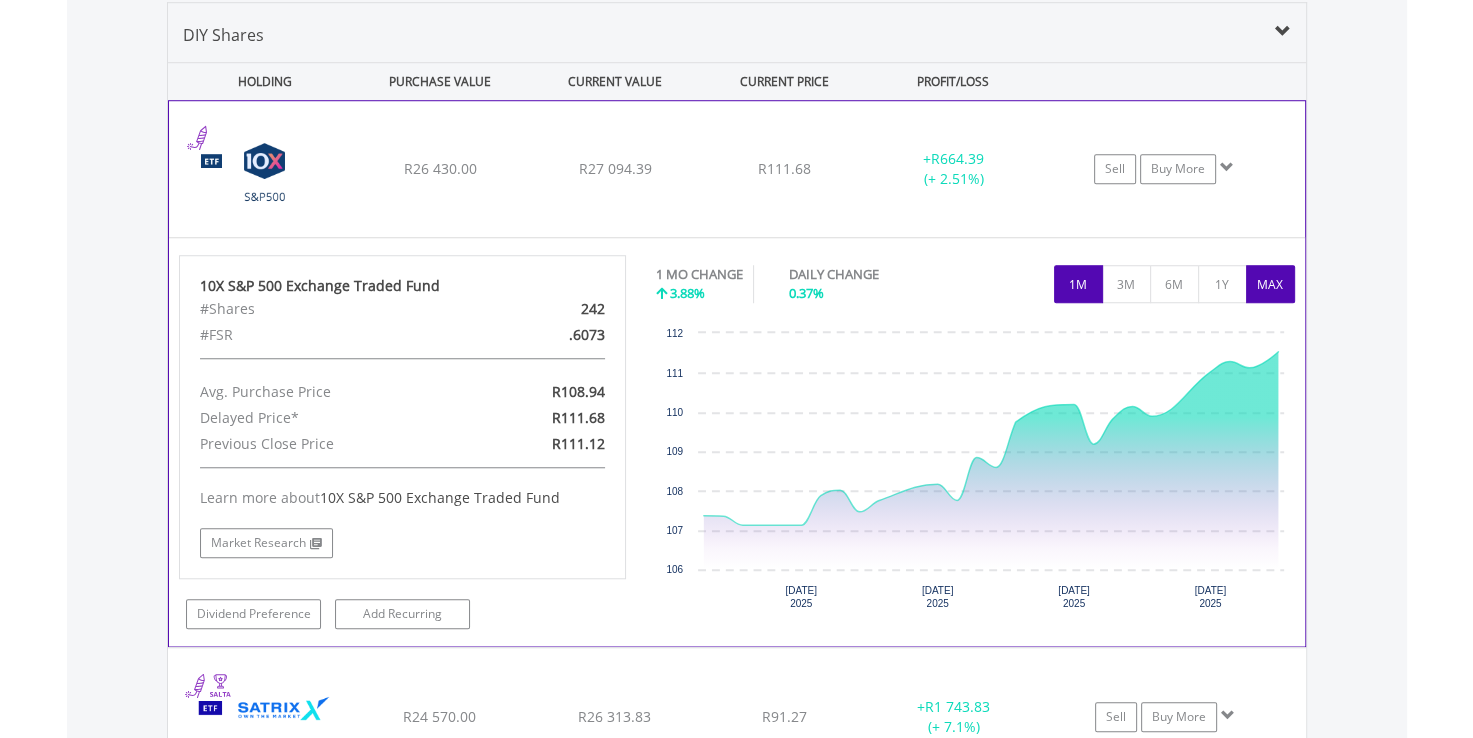 click on "MAX" at bounding box center [1270, 284] 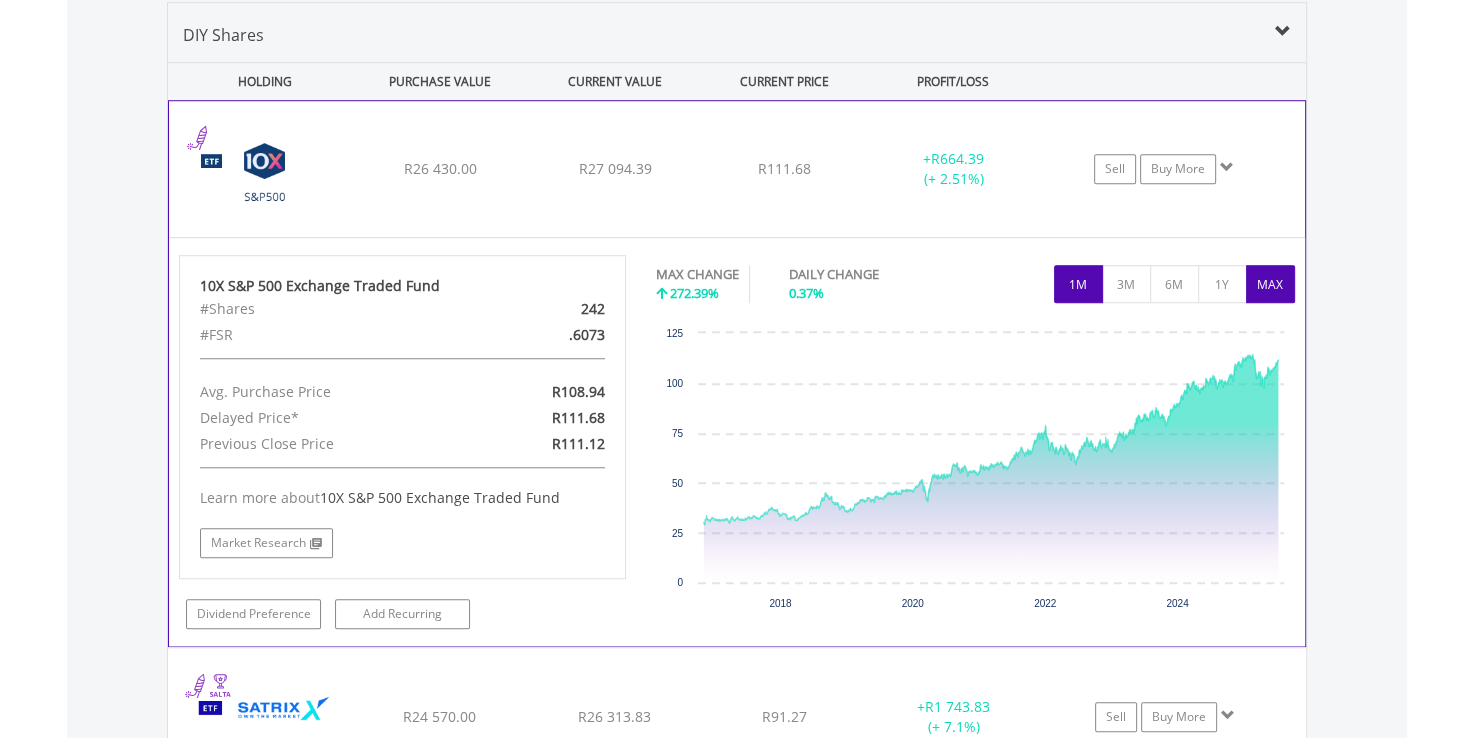 click on "1M" at bounding box center [1078, 284] 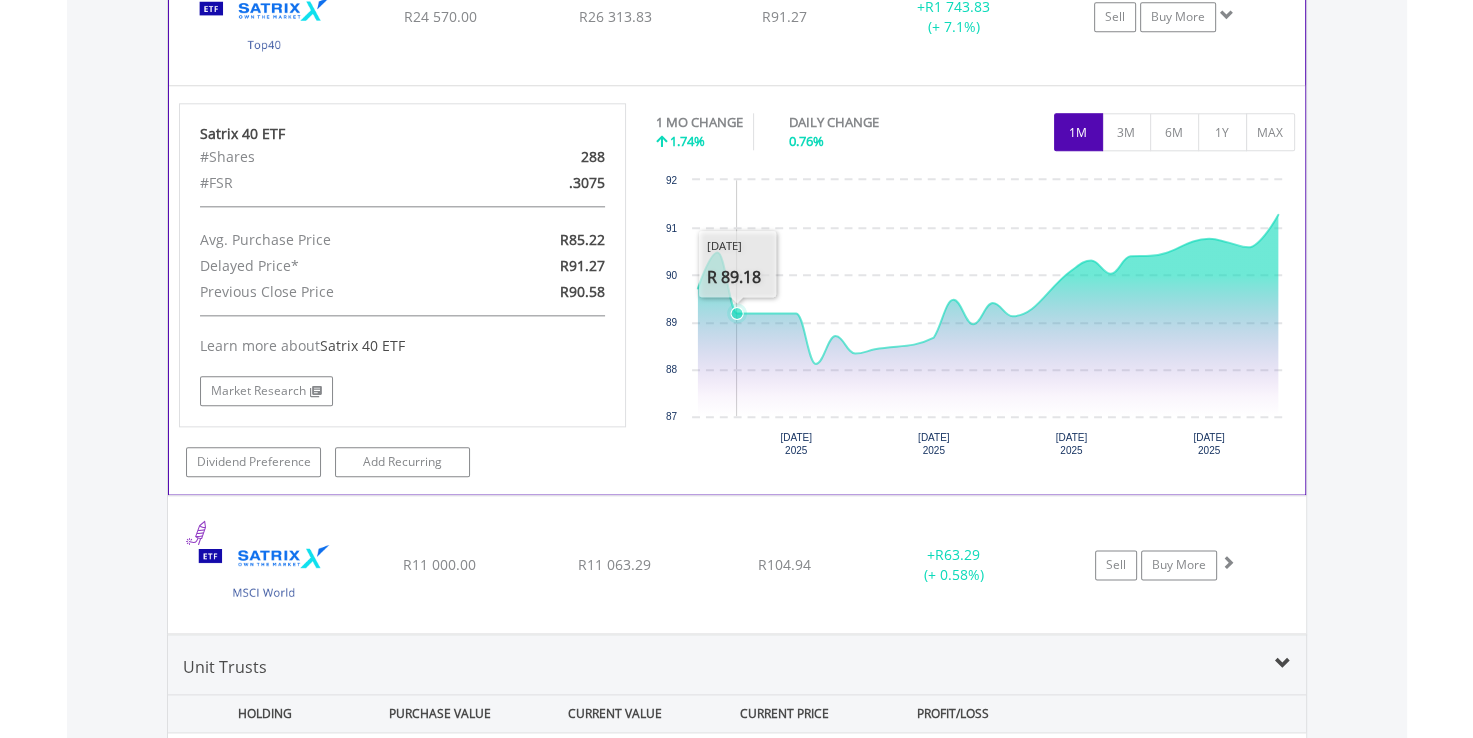 scroll, scrollTop: 2422, scrollLeft: 0, axis: vertical 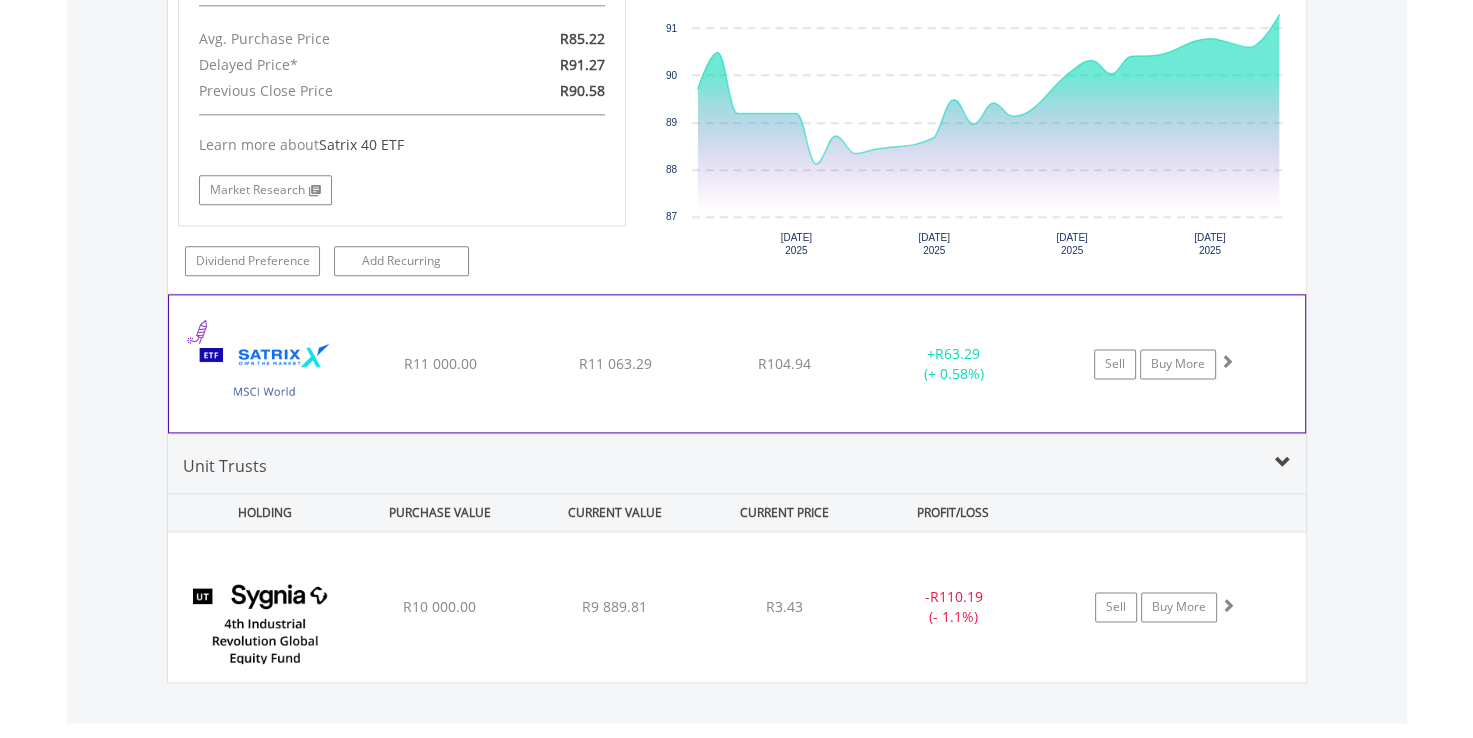 click on "﻿
Satrix MSCI World ETF
R11 000.00
R11 063.29
R104.94
+  R63.29 (+ 0.58%)
Sell
Buy More" at bounding box center (737, -732) 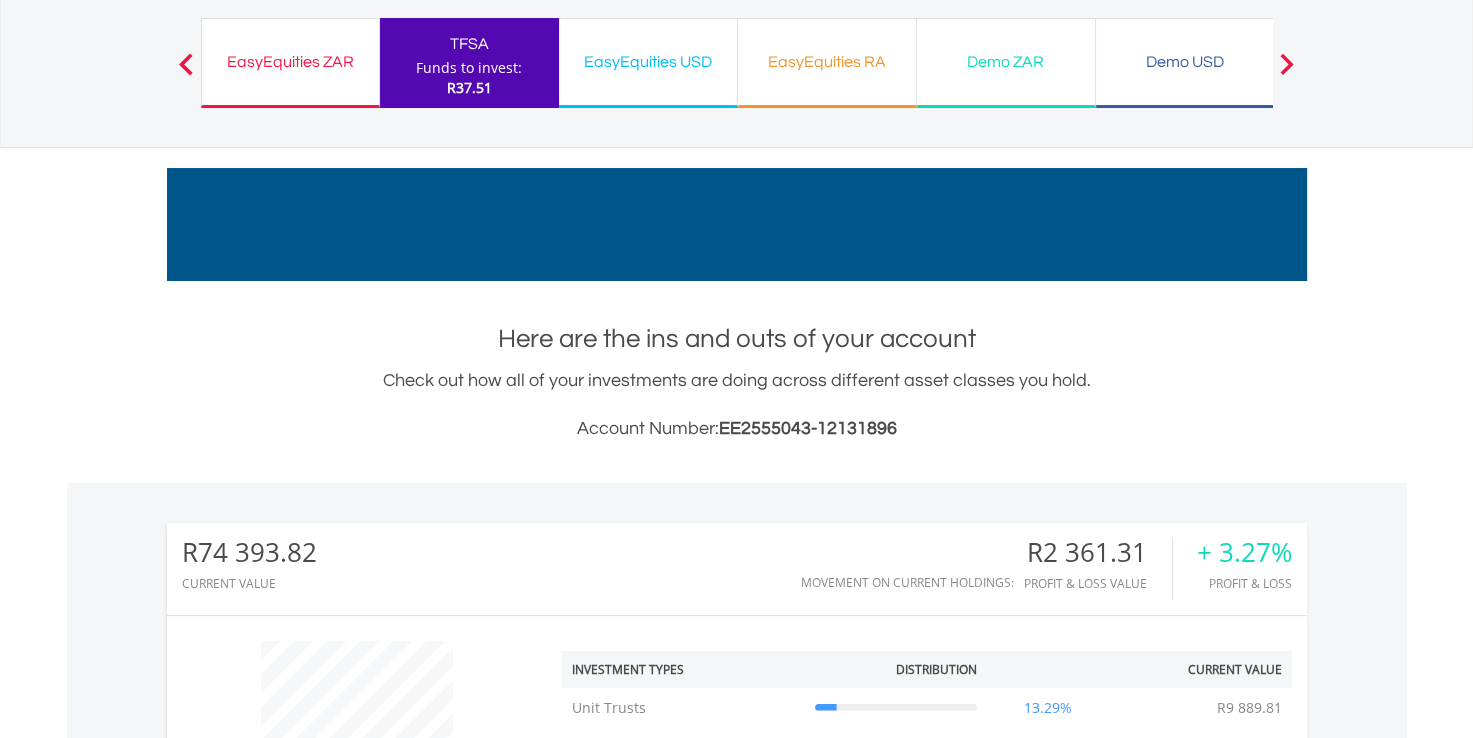scroll, scrollTop: 0, scrollLeft: 0, axis: both 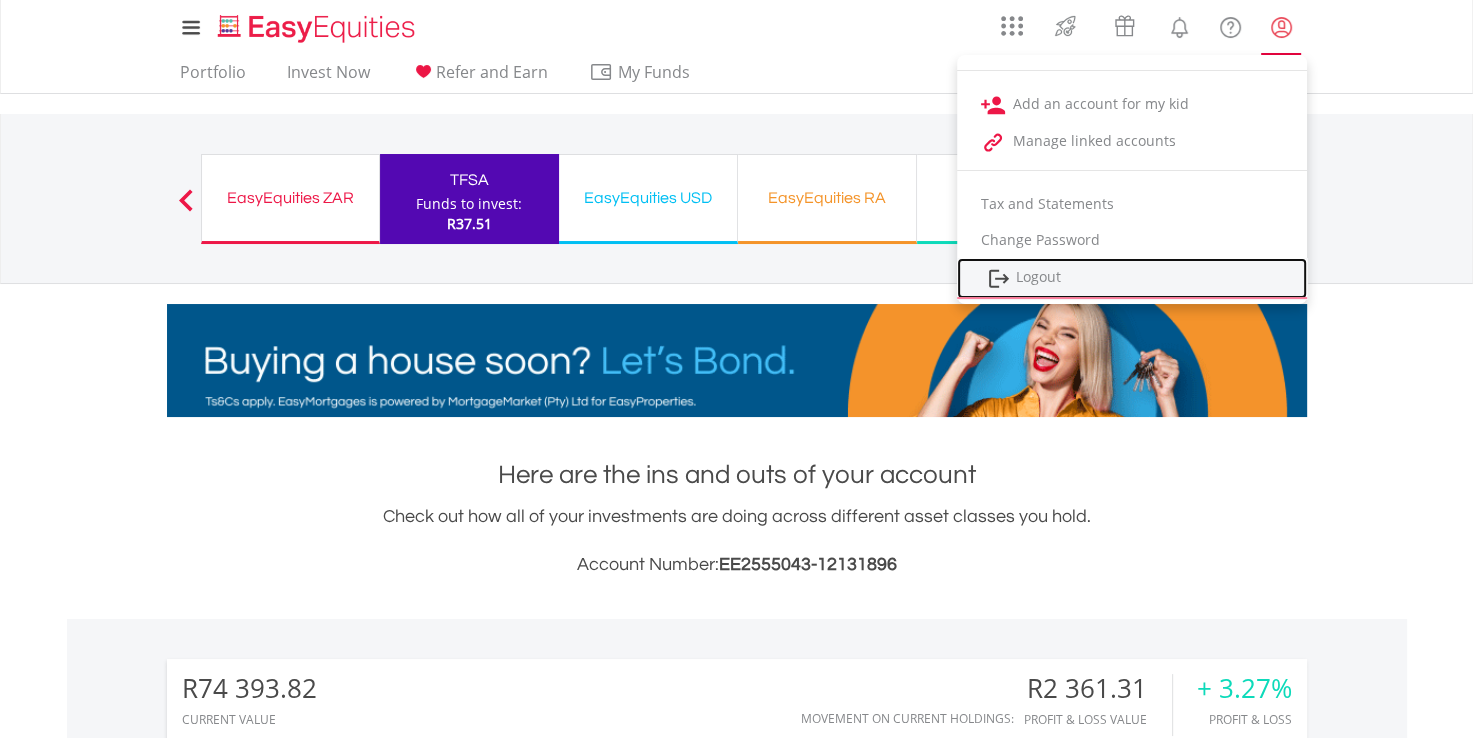 click on "Logout" at bounding box center [1132, 278] 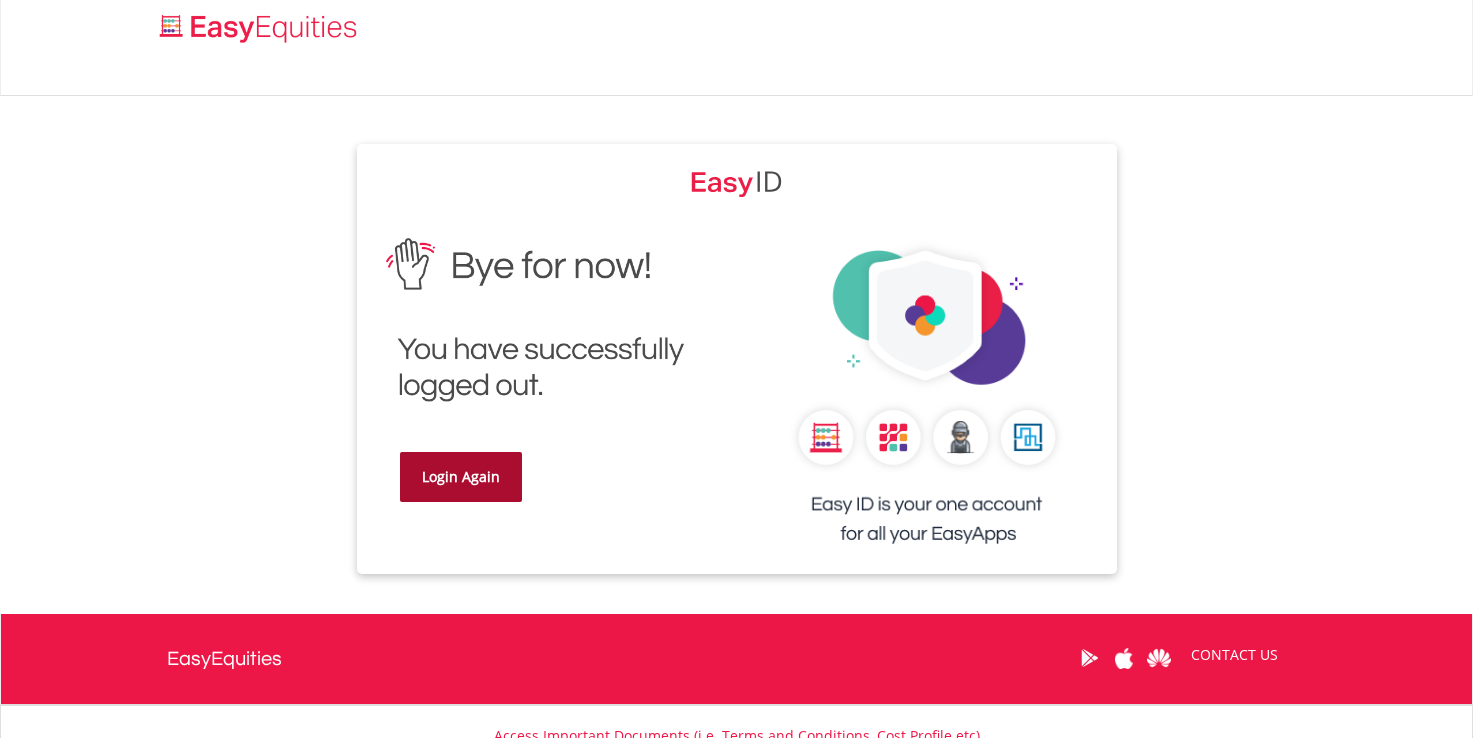 scroll, scrollTop: 0, scrollLeft: 0, axis: both 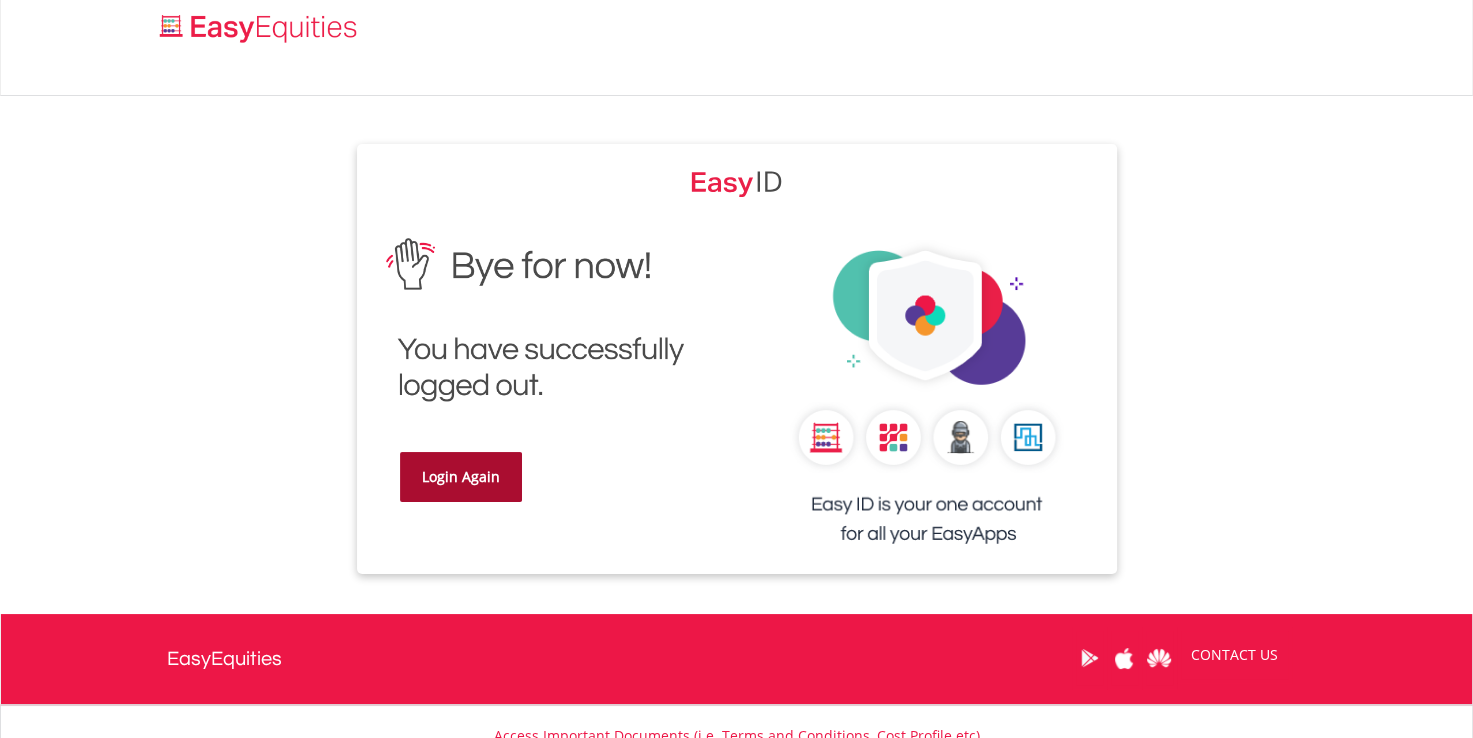 click on "Login Again" at bounding box center [461, 477] 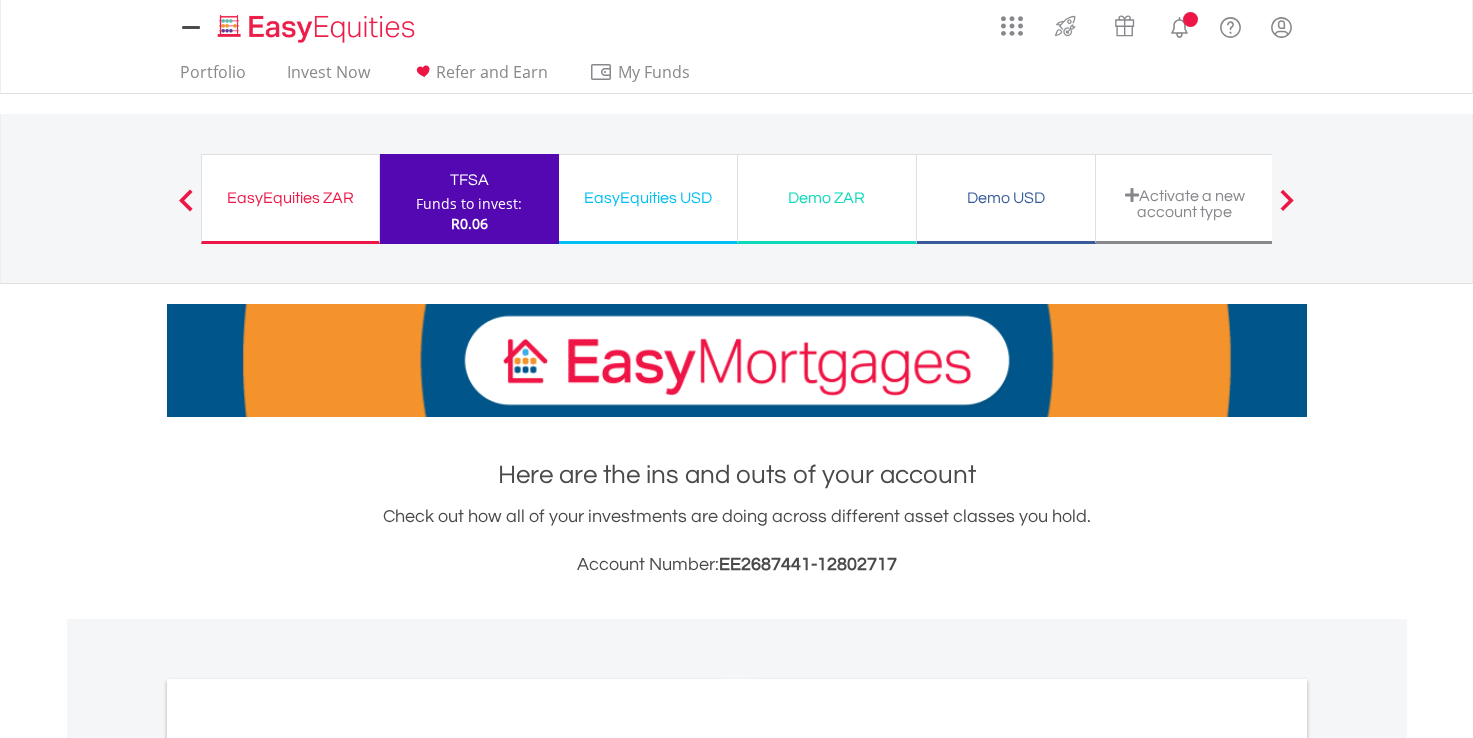 scroll, scrollTop: 0, scrollLeft: 0, axis: both 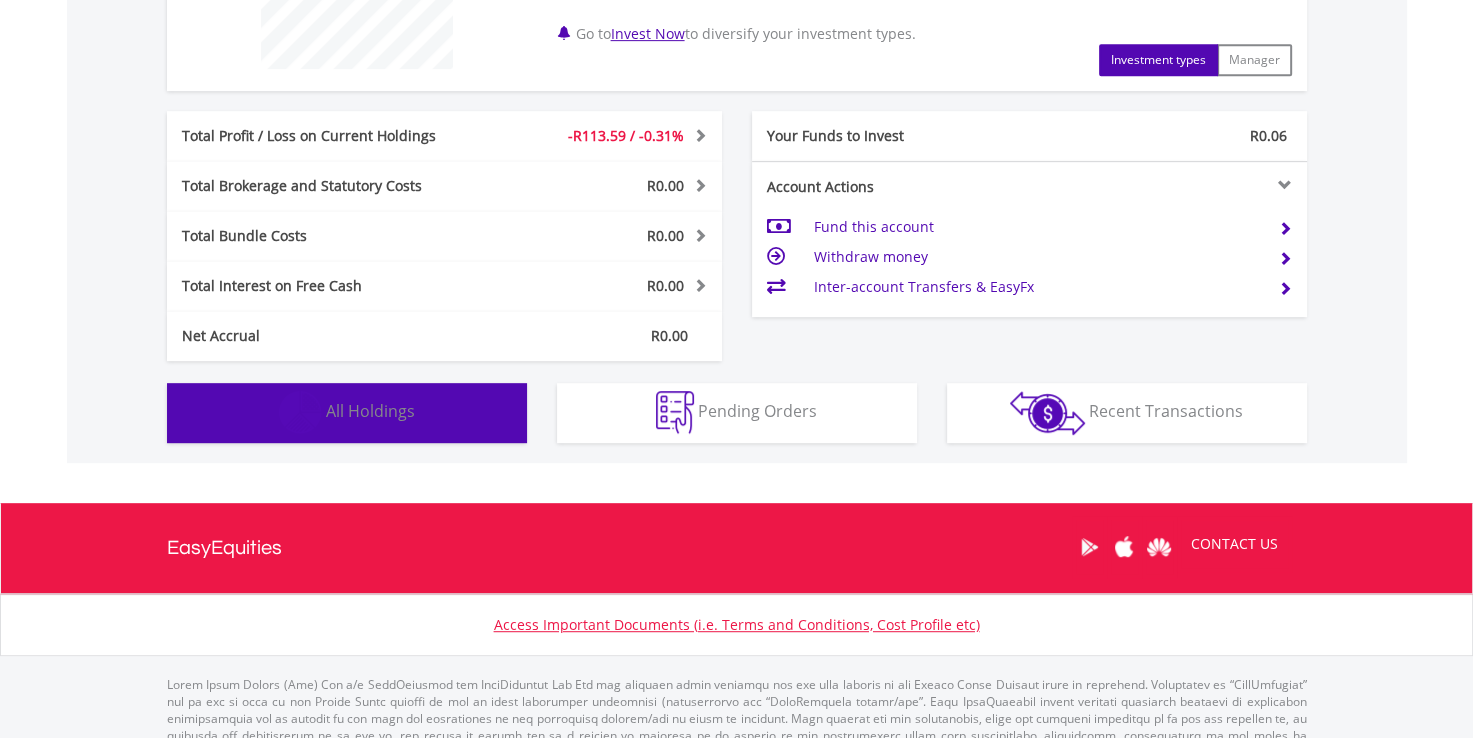 click on "Holdings
All Holdings" at bounding box center (347, 413) 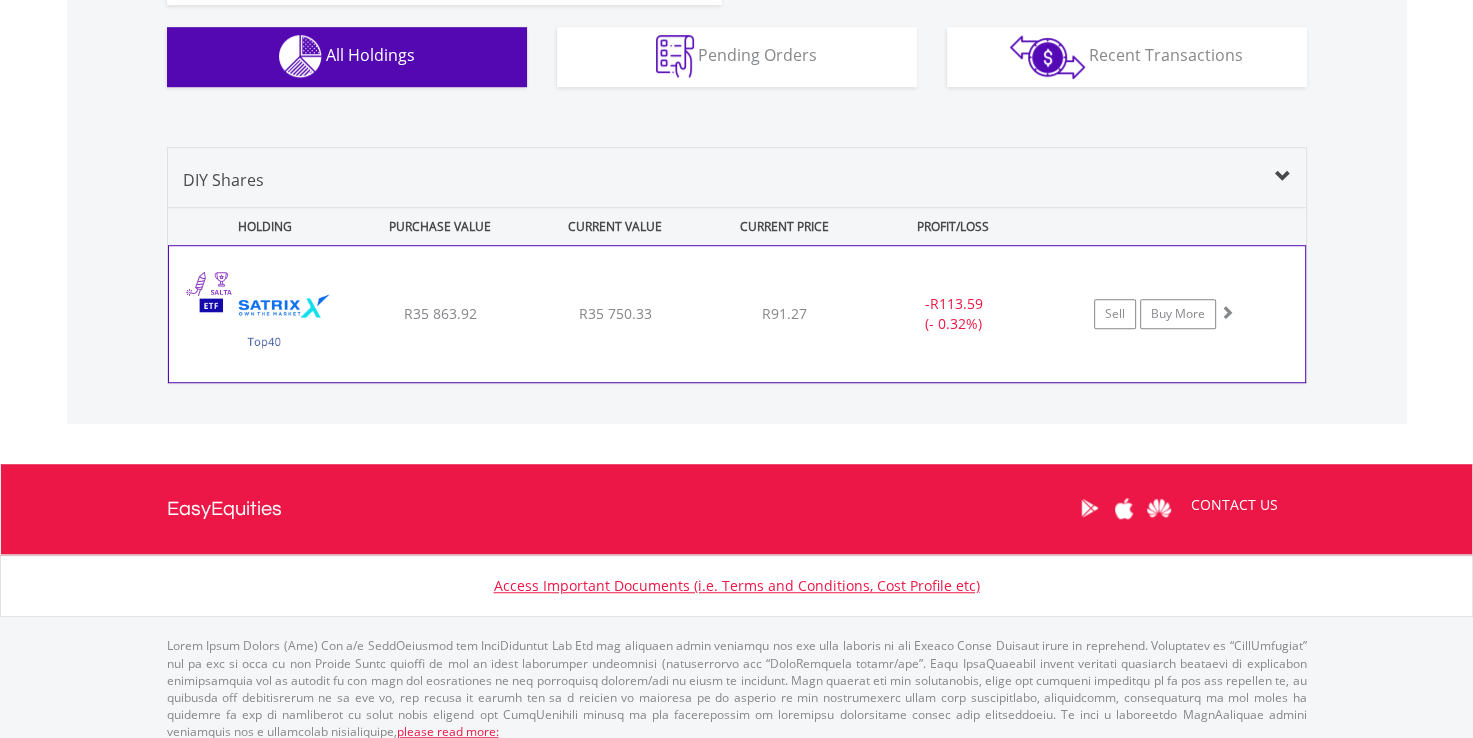 scroll, scrollTop: 1268, scrollLeft: 0, axis: vertical 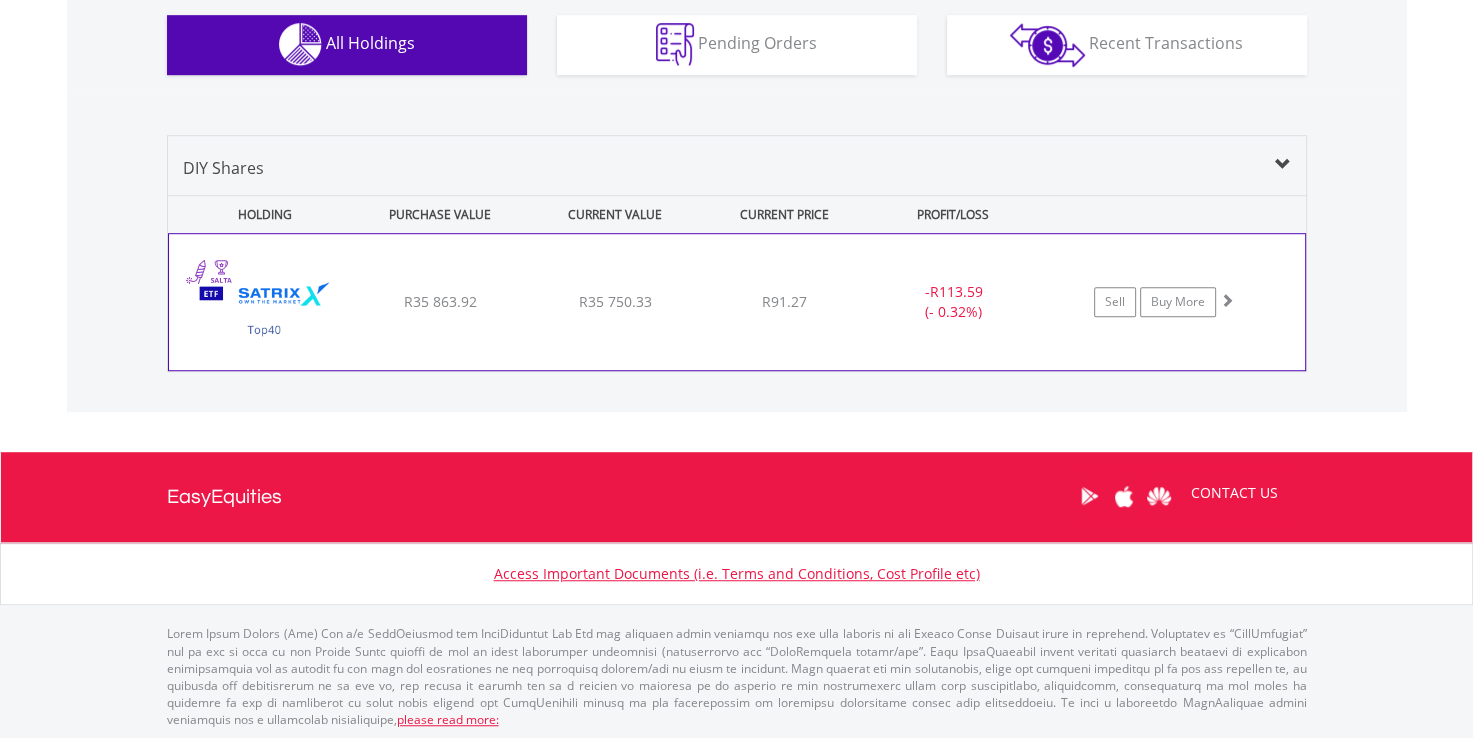 click on "﻿
Satrix 40 ETF
R35 863.92
R35 750.33
R91.27
-  R113.59 (- 0.32%)
Sell
Buy More" at bounding box center [737, 302] 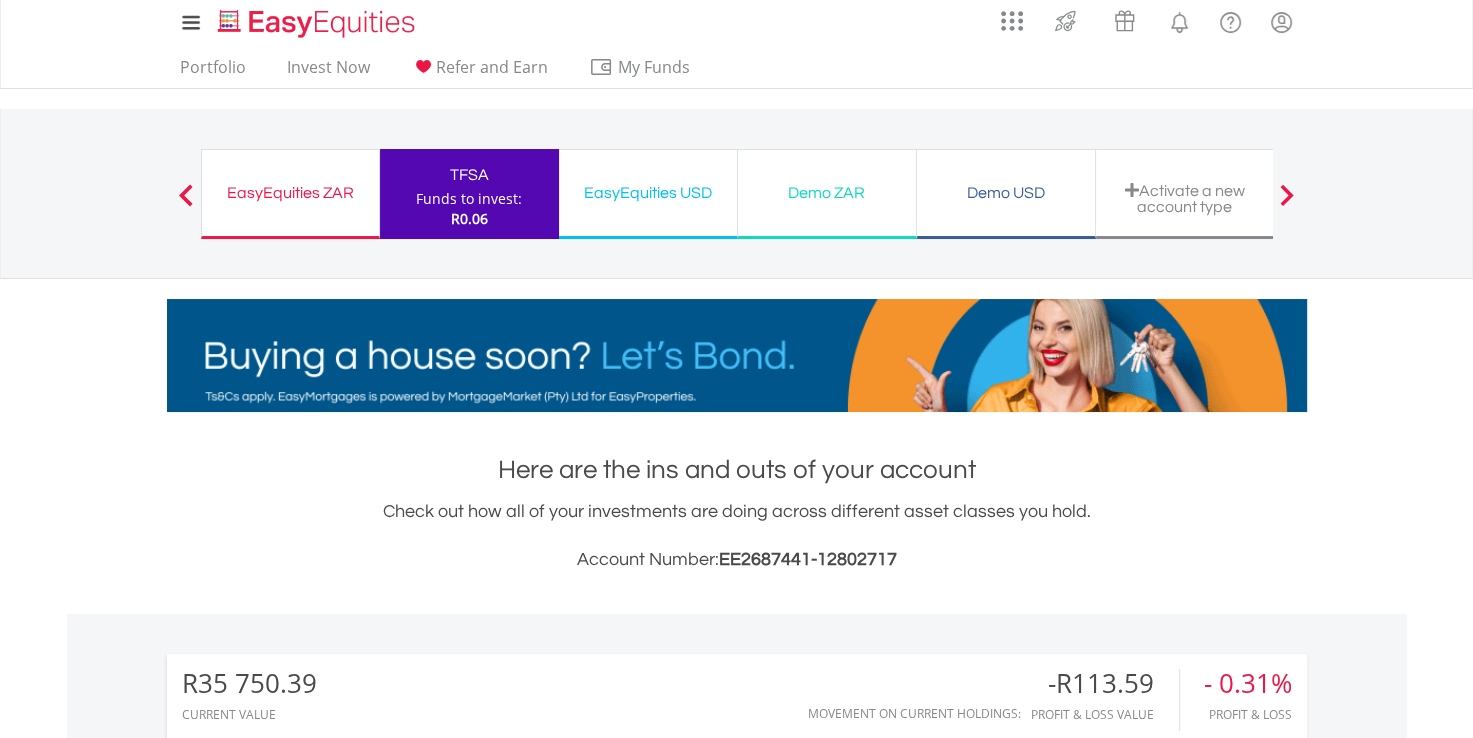 scroll, scrollTop: 0, scrollLeft: 0, axis: both 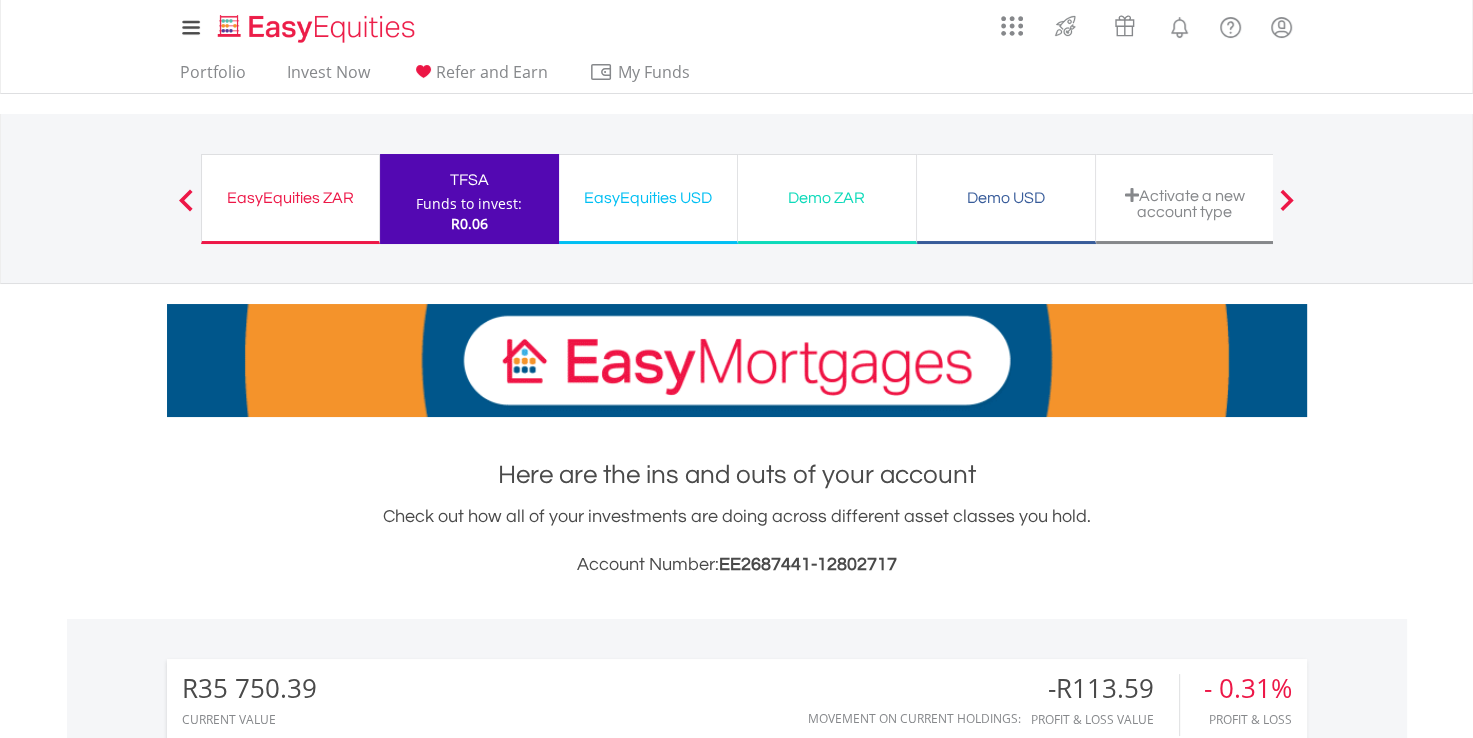 click on "EasyEquities ZAR" at bounding box center (290, 198) 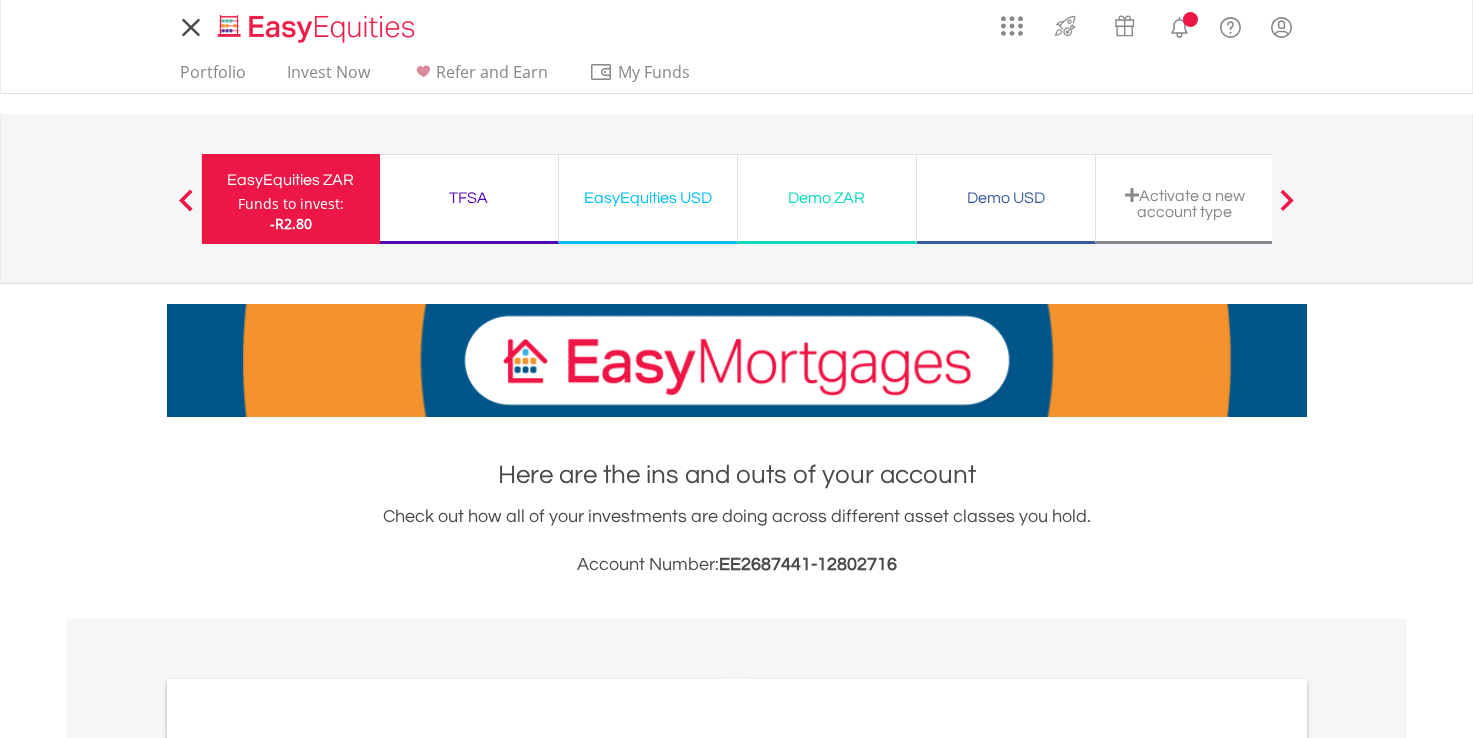 scroll, scrollTop: 0, scrollLeft: 0, axis: both 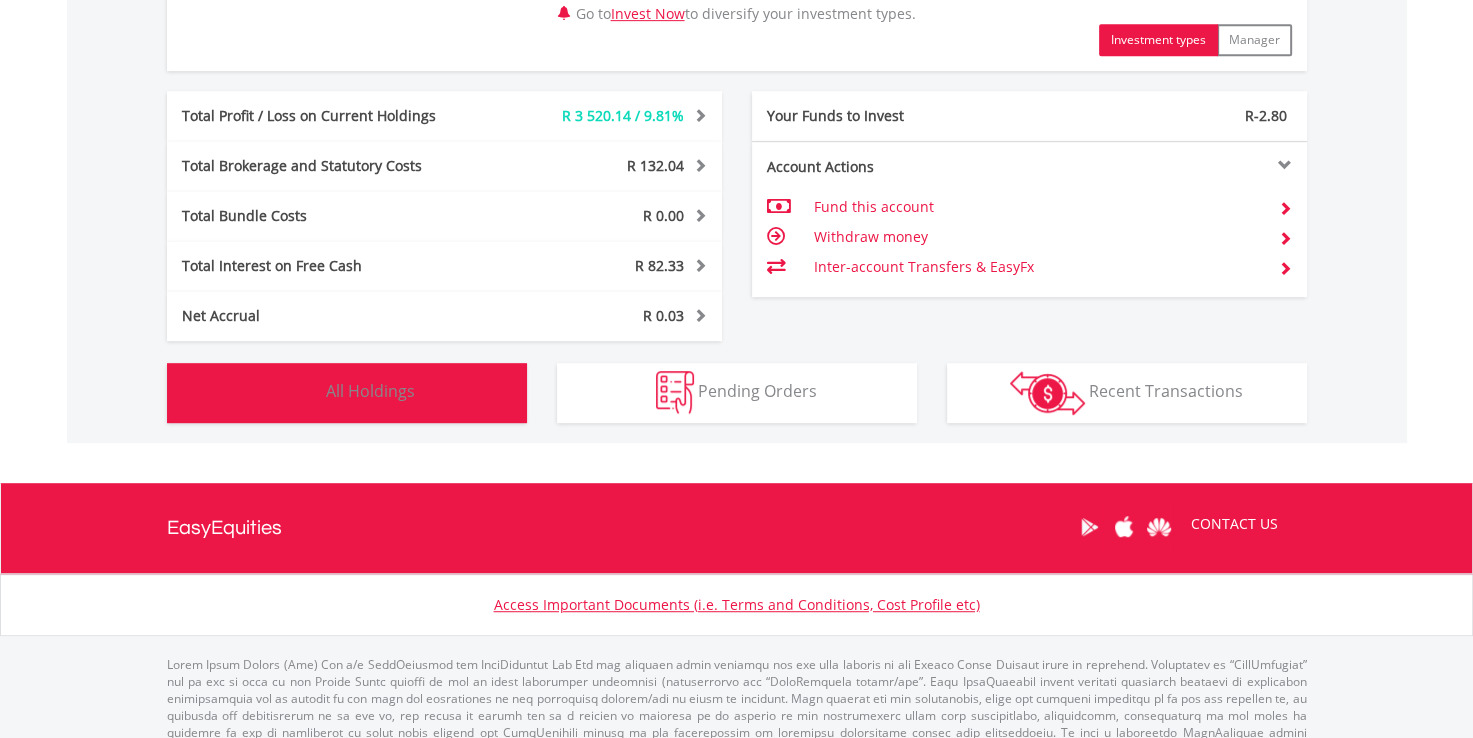 click on "All Holdings" at bounding box center (370, 391) 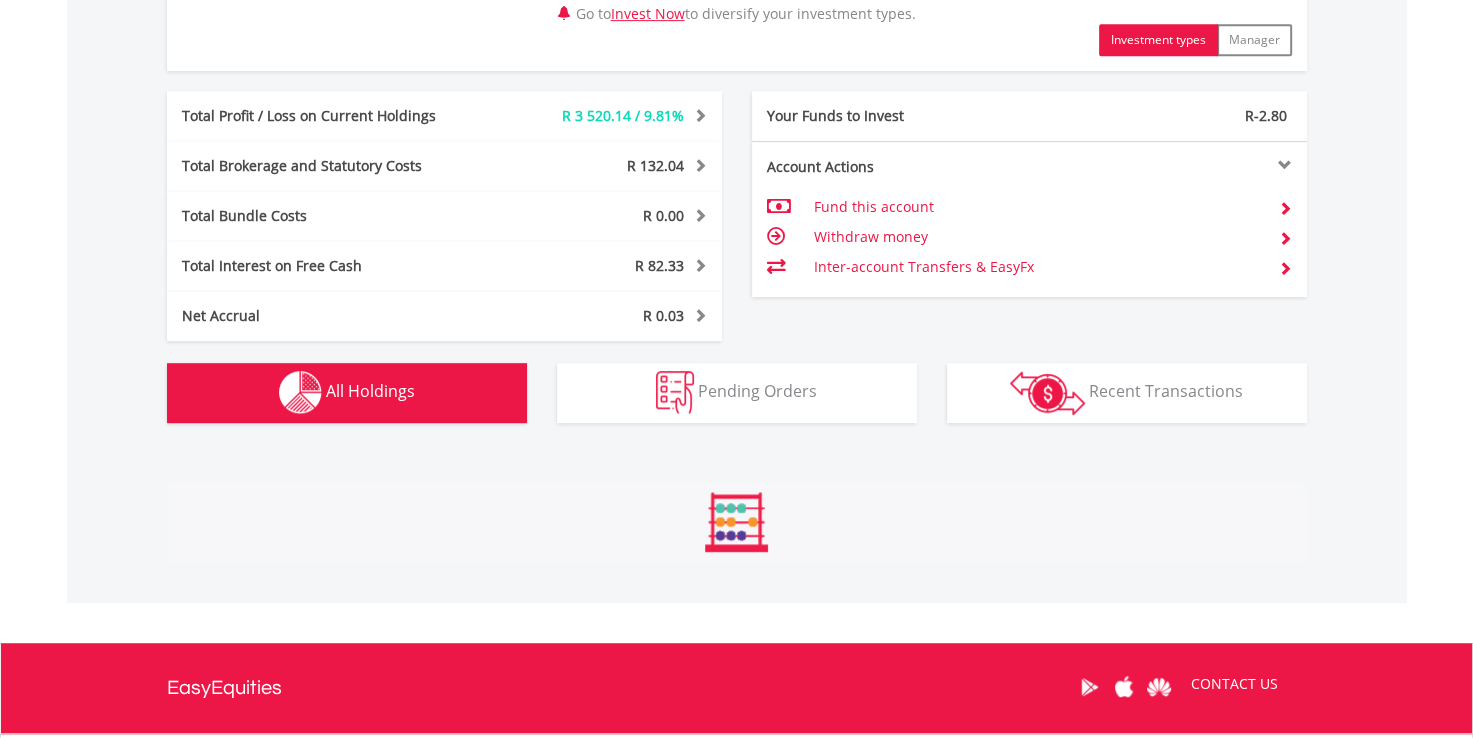 scroll, scrollTop: 1348, scrollLeft: 0, axis: vertical 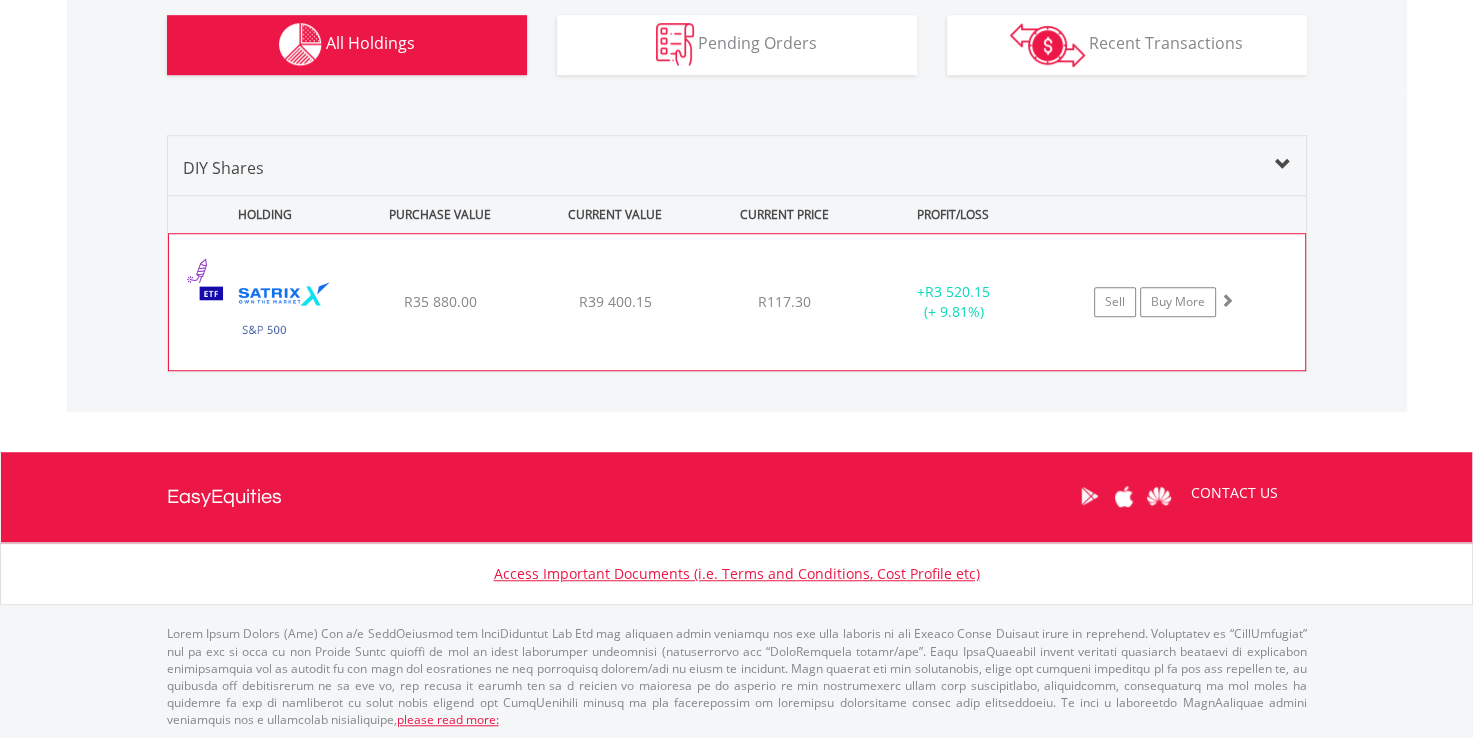 click on "﻿
Satrix S&P 500 ETF
R35 880.00
R39 400.15
R117.30
+  R3 520.15 (+ 9.81%)
Sell
Buy More" at bounding box center [737, 302] 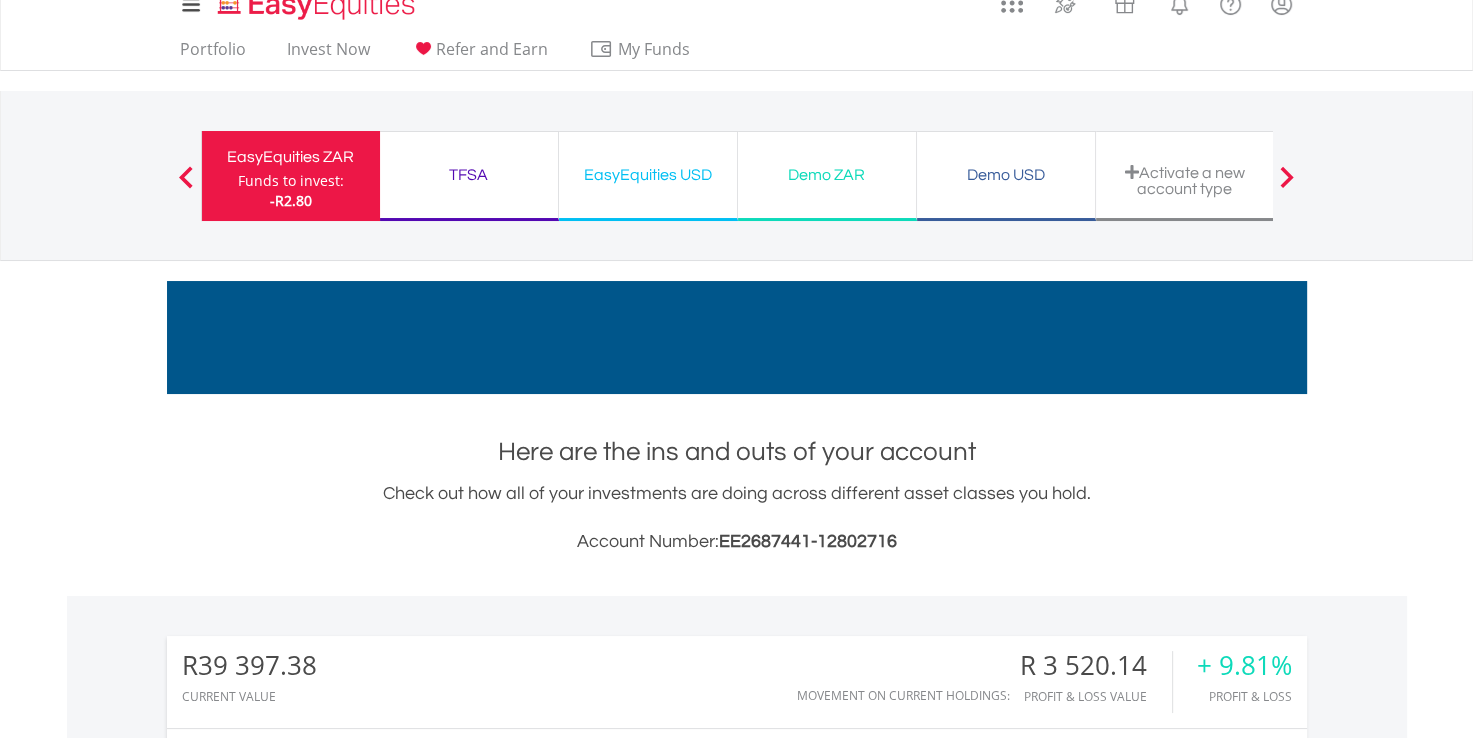 scroll, scrollTop: 0, scrollLeft: 0, axis: both 